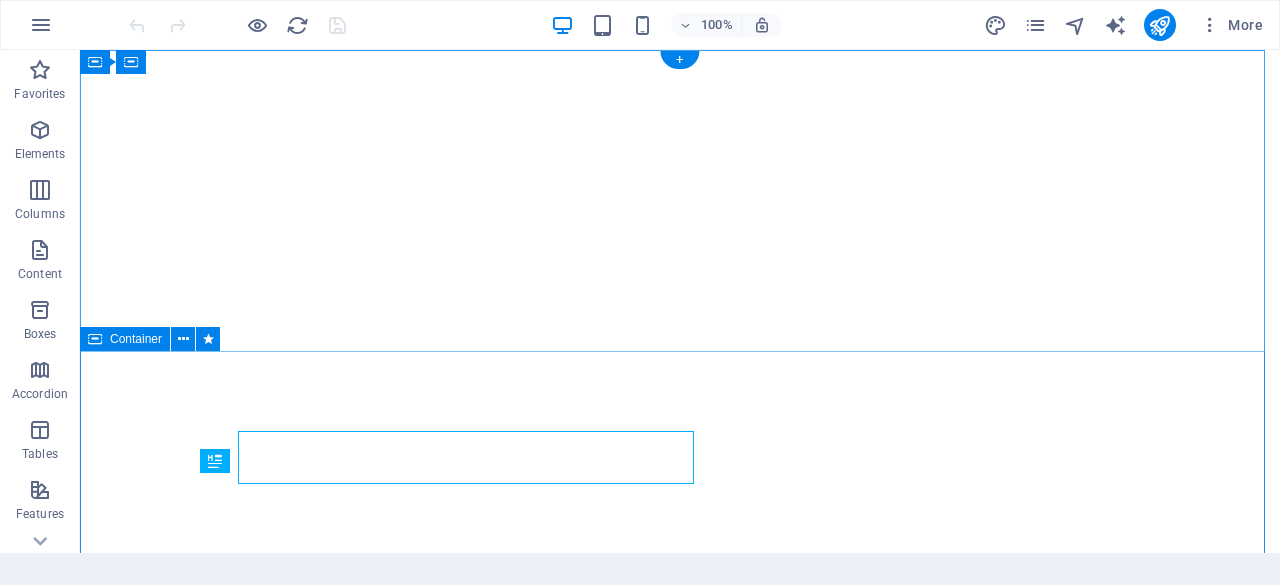 scroll, scrollTop: 0, scrollLeft: 0, axis: both 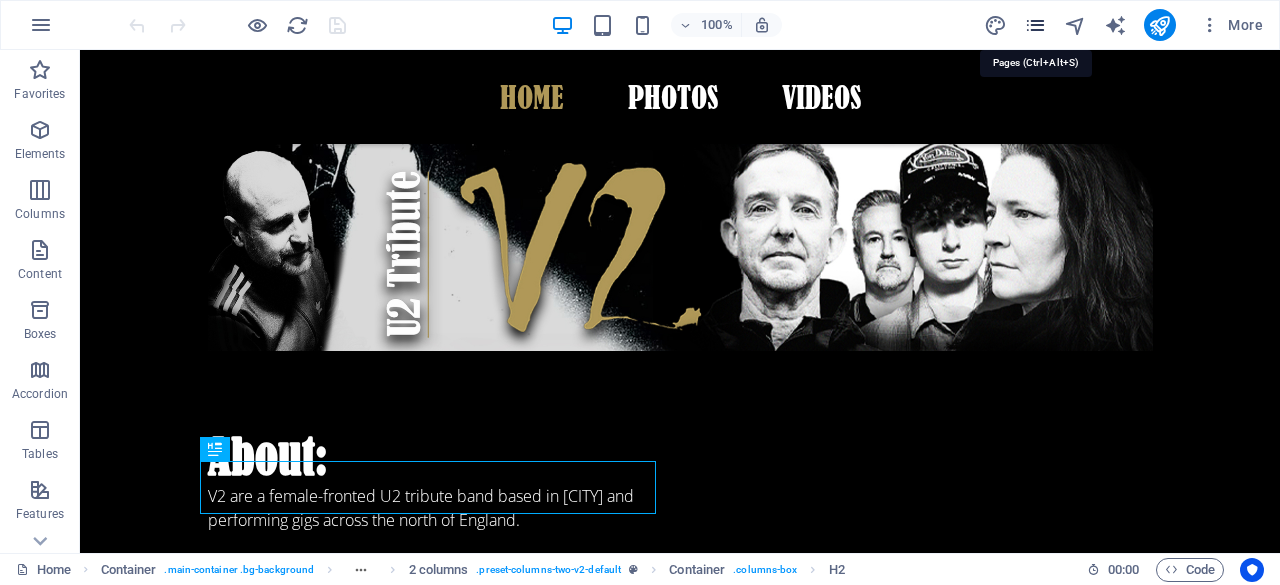 click at bounding box center (1035, 25) 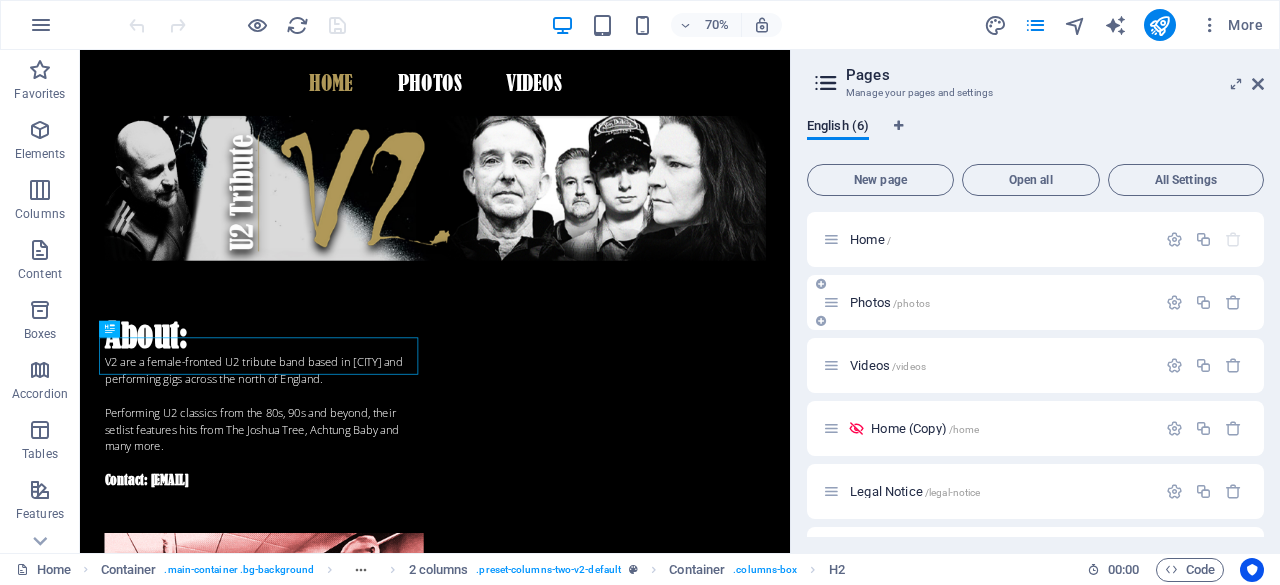 click on "Photos /photos" at bounding box center [890, 302] 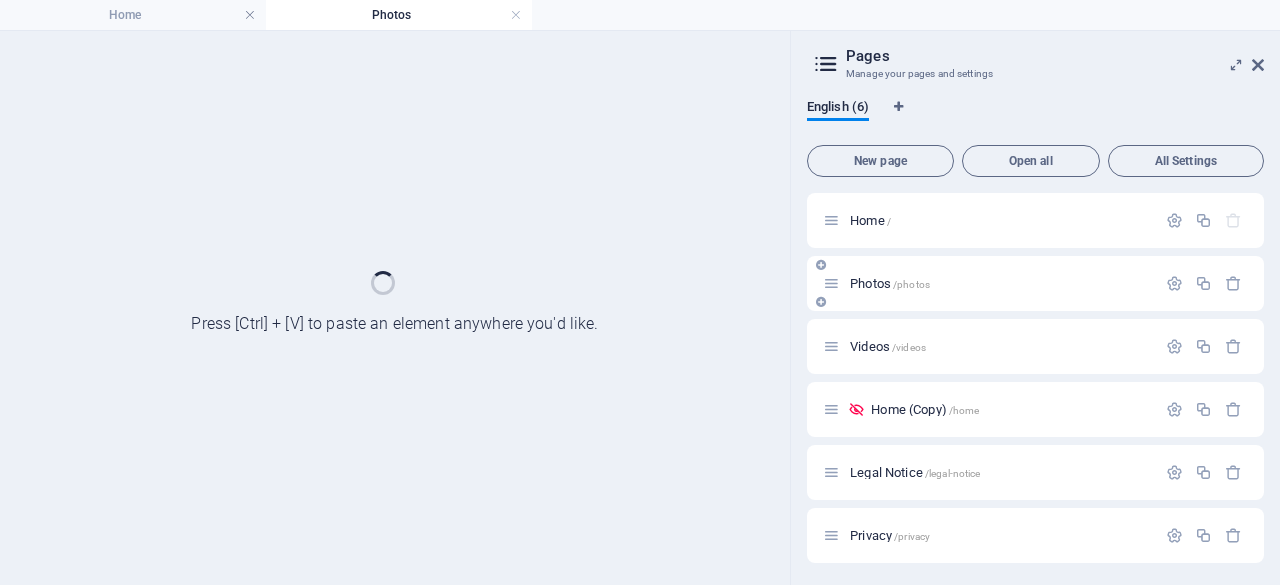 click on "Photos /photos" at bounding box center [1035, 283] 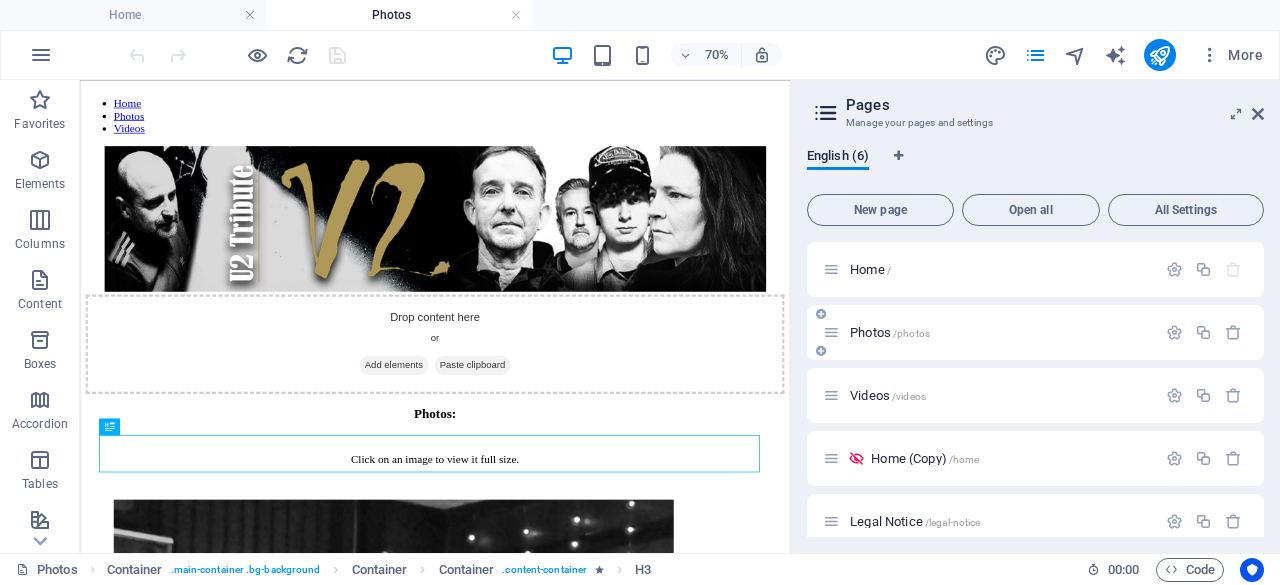 scroll, scrollTop: 0, scrollLeft: 0, axis: both 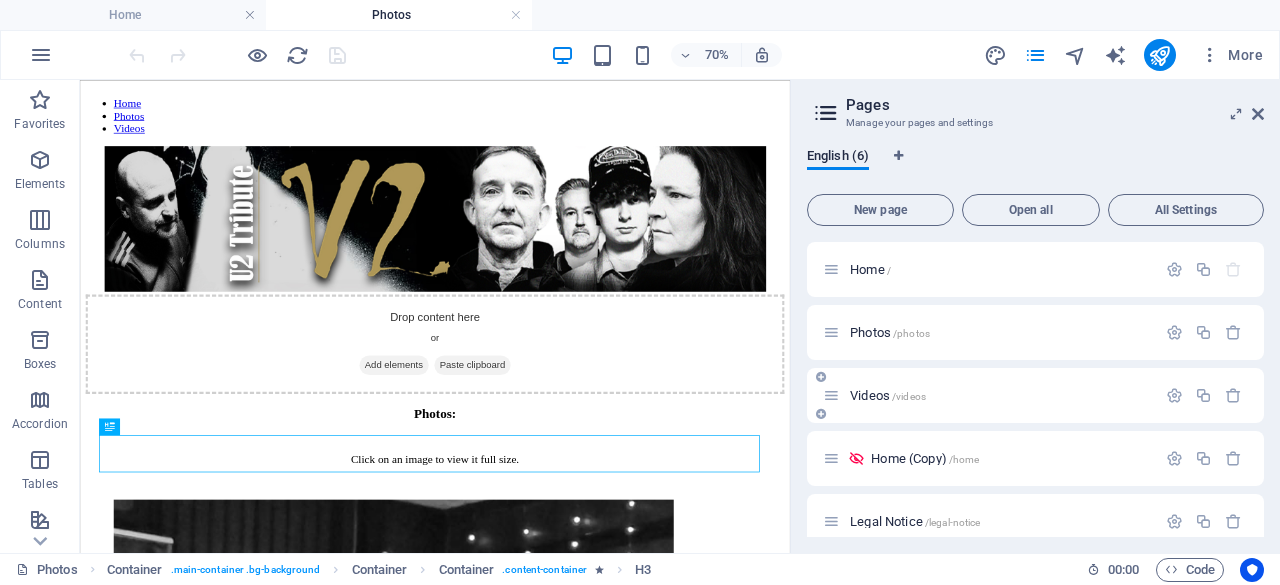 click on "Videos /videos" at bounding box center [989, 395] 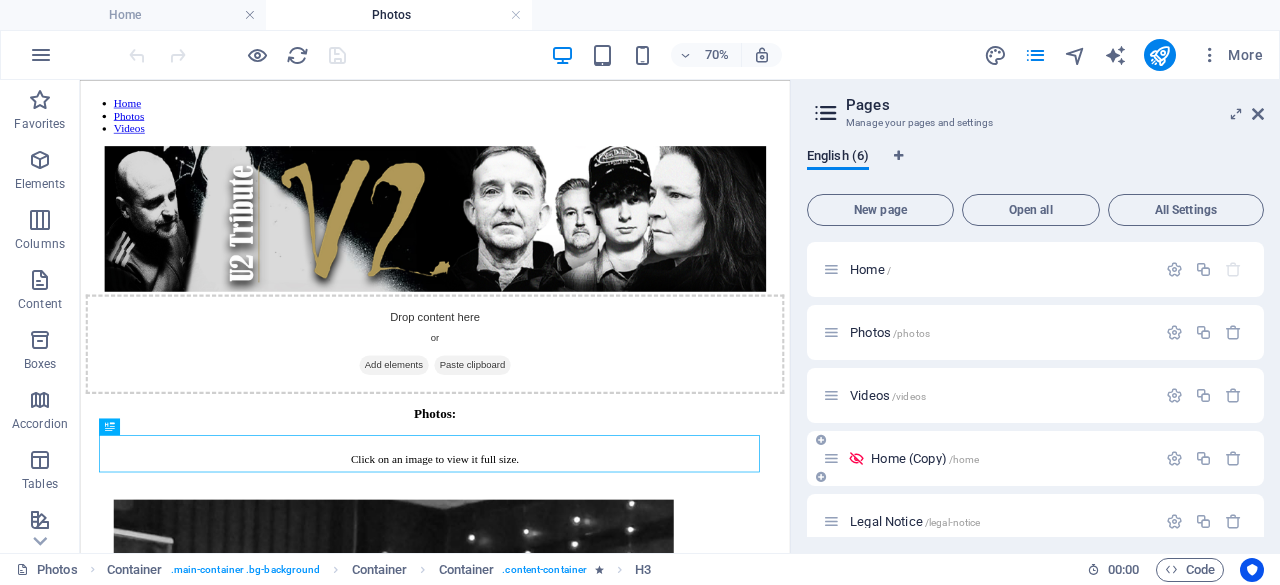click on "Videos /videos" at bounding box center [888, 395] 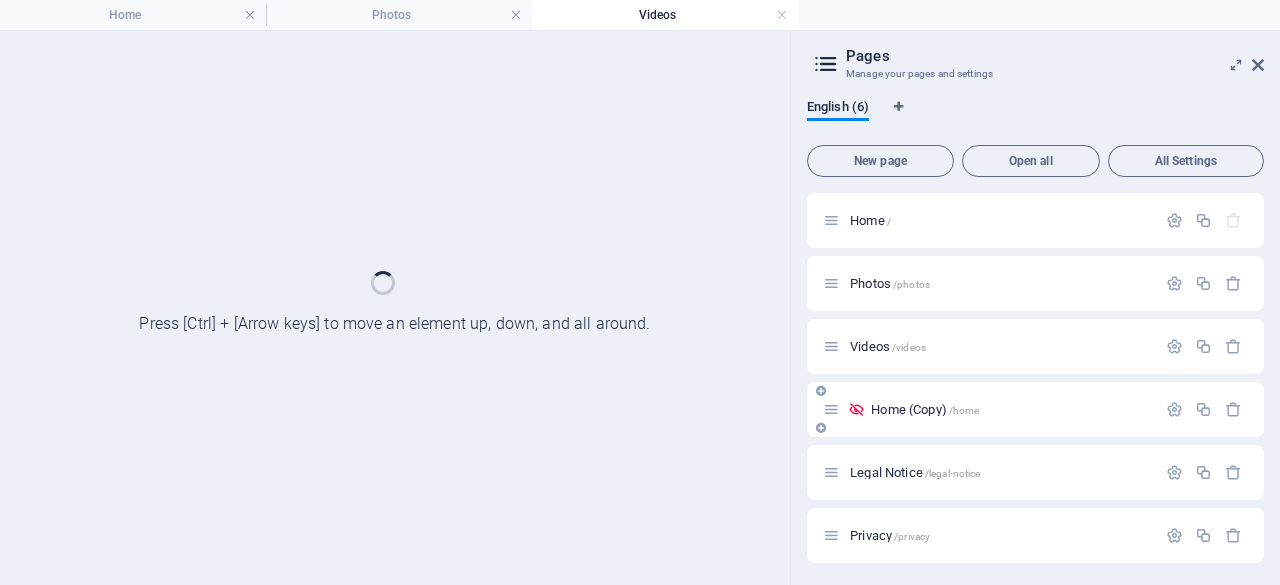 click on "Home (Copy) /home" at bounding box center [989, 409] 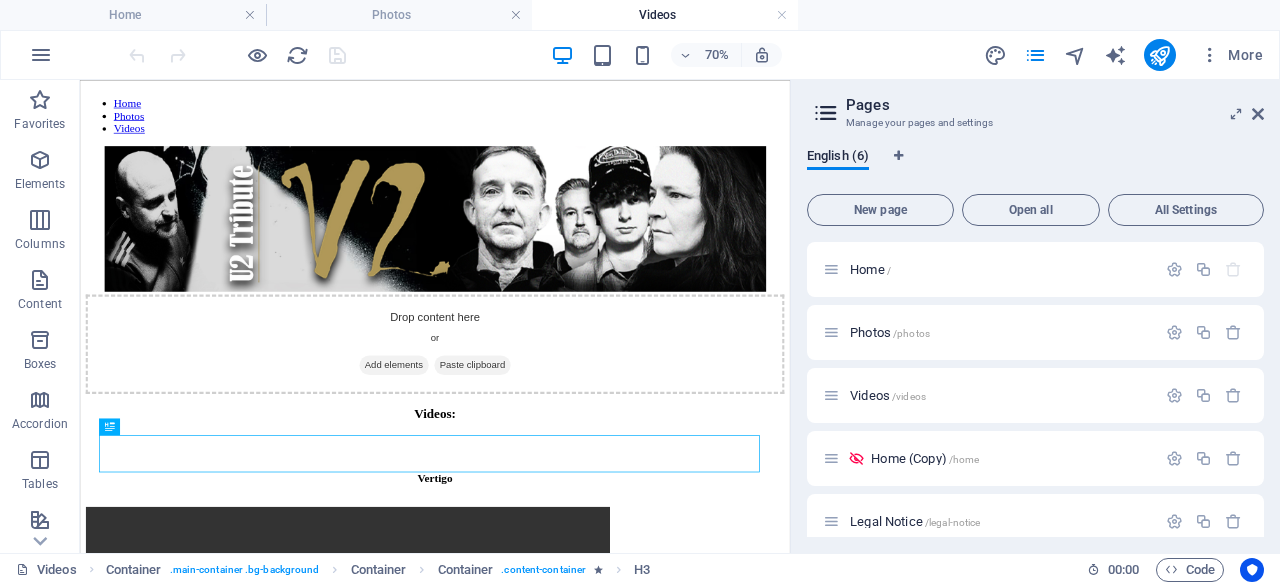 scroll, scrollTop: 0, scrollLeft: 0, axis: both 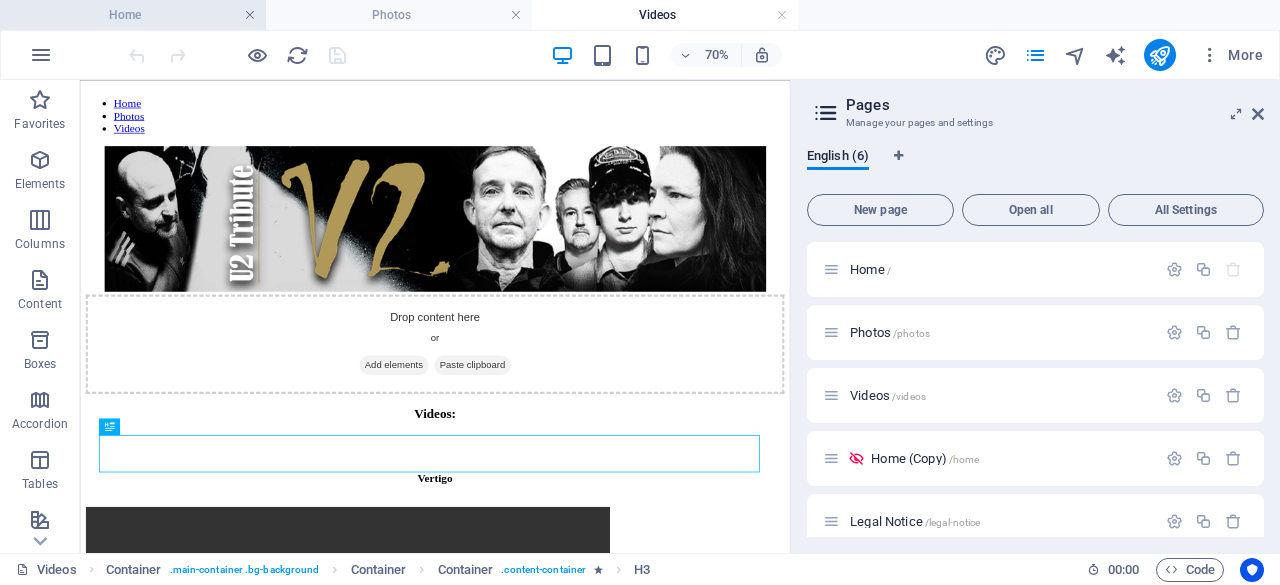 click at bounding box center [250, 15] 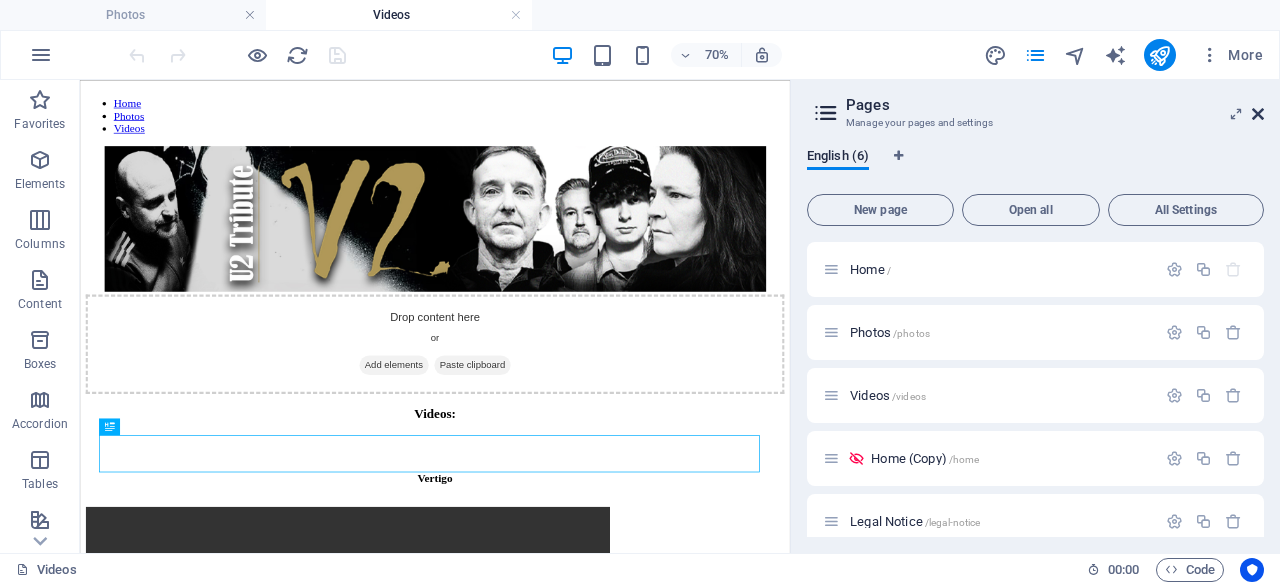click at bounding box center [1258, 114] 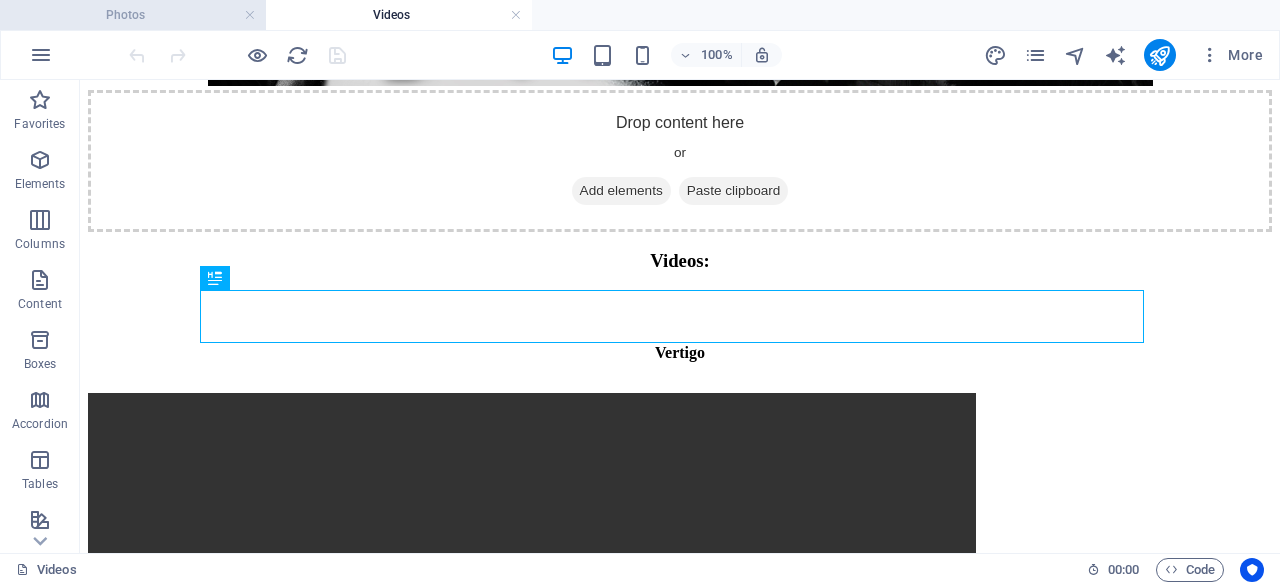 click on "Photos" at bounding box center (133, 15) 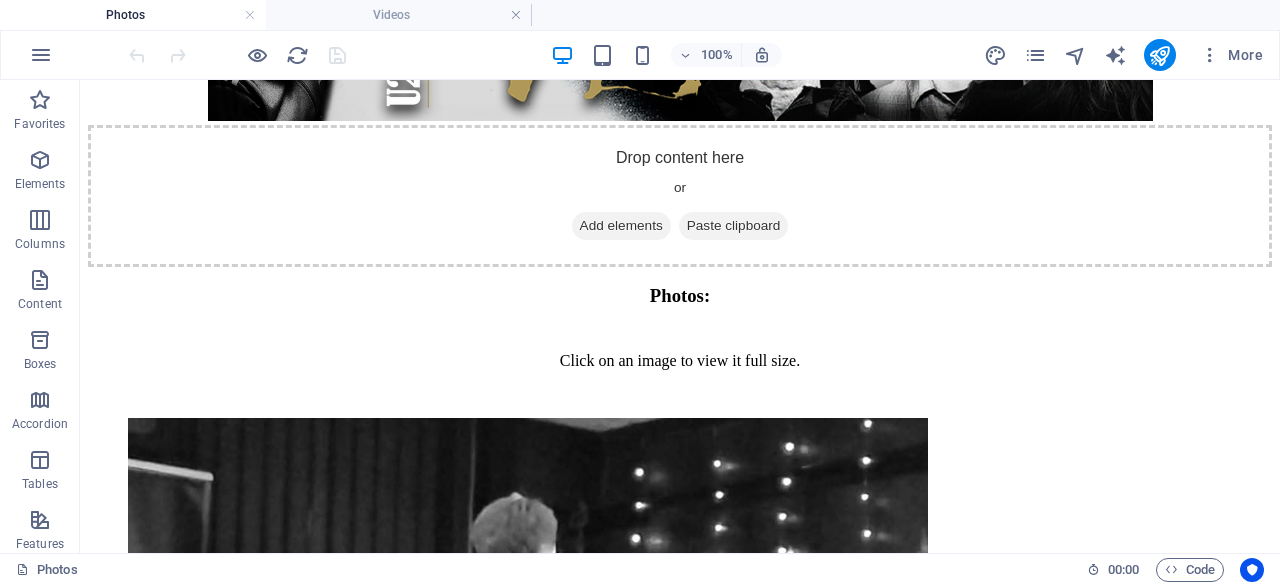 scroll, scrollTop: 244, scrollLeft: 0, axis: vertical 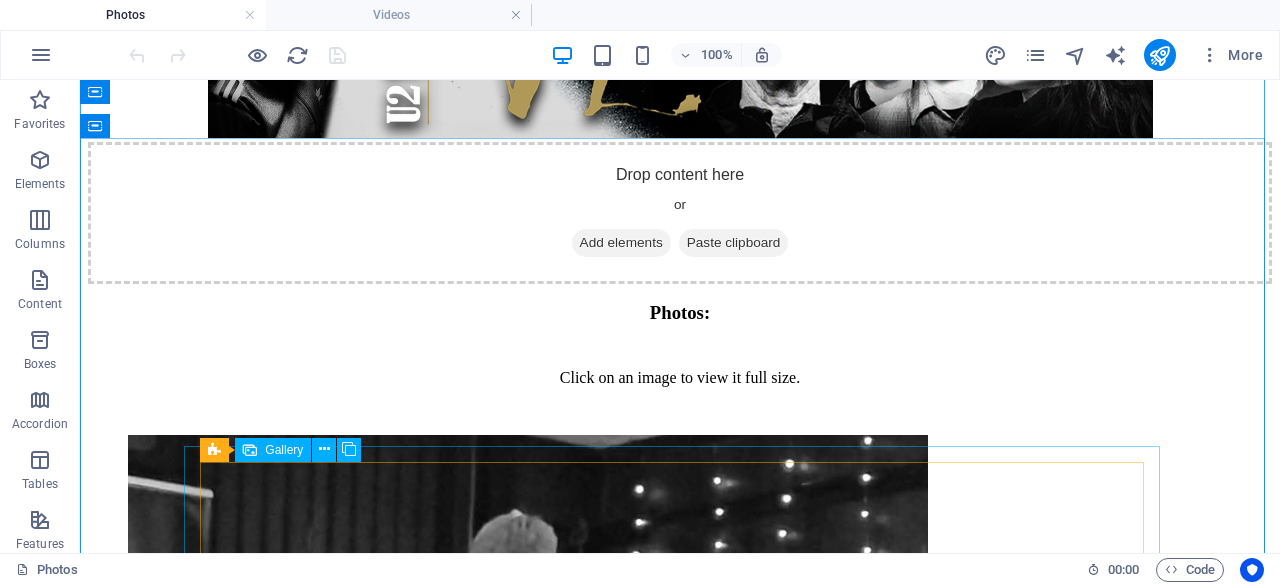 click at bounding box center (528, 837) 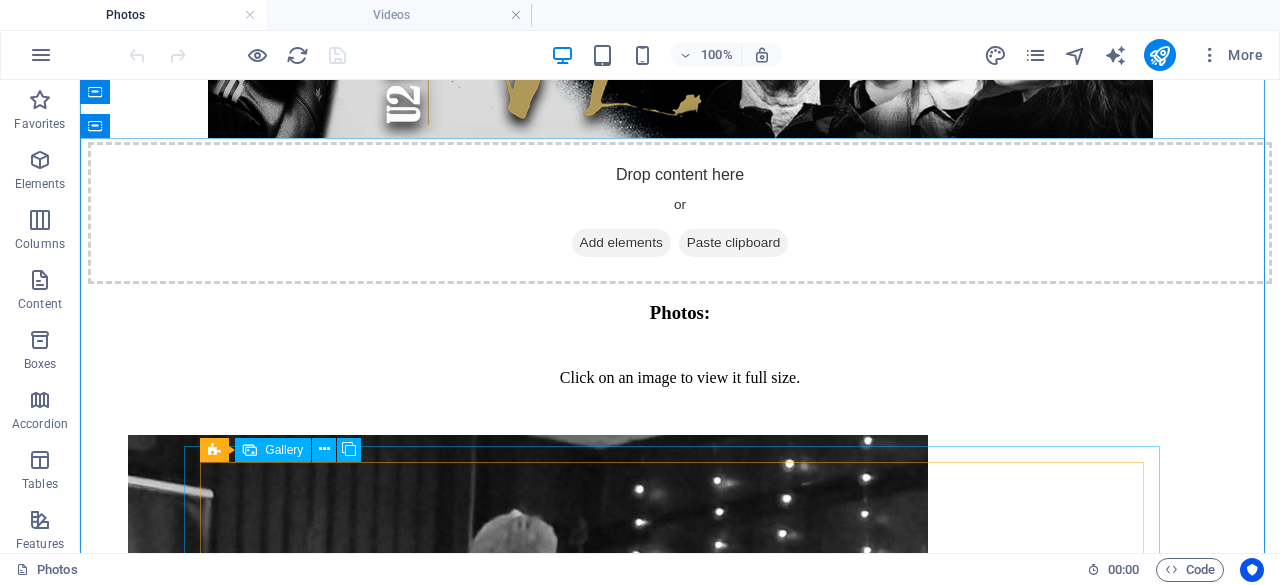 select on "4" 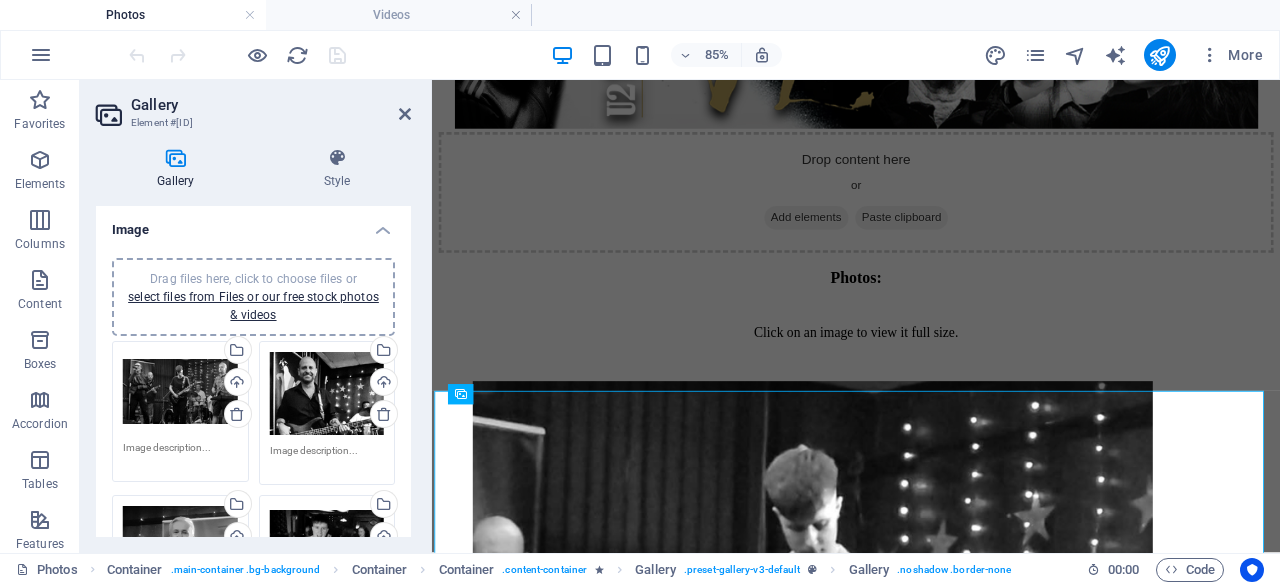 click on "Drag files here, click to choose files or select files from Files or our free stock photos & videos" at bounding box center (253, 297) 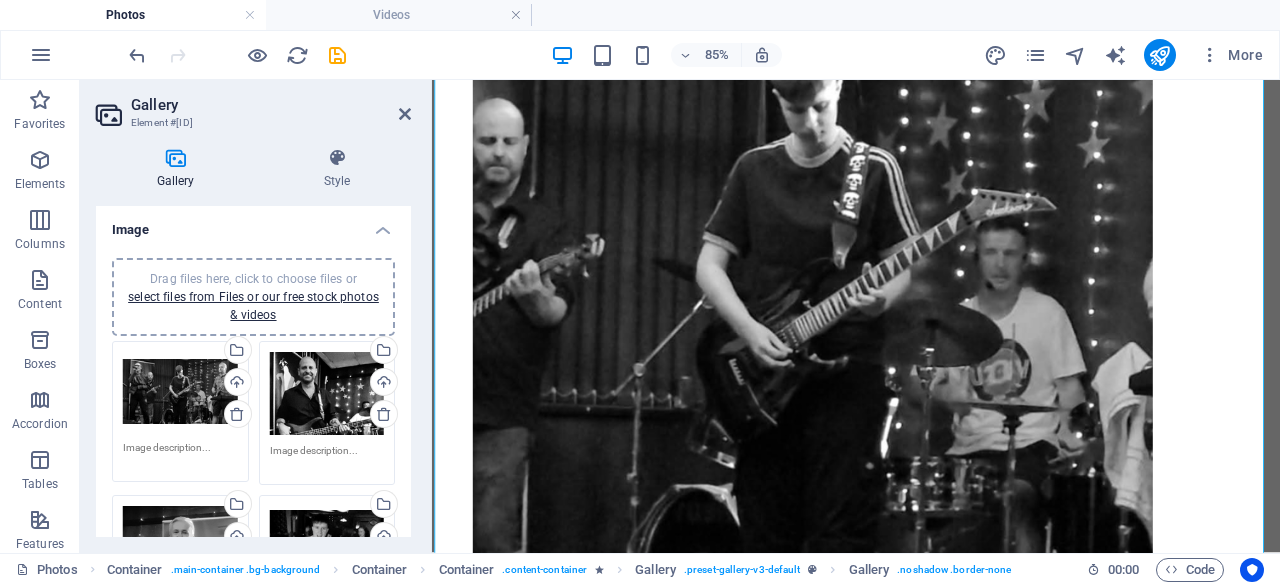 scroll, scrollTop: 736, scrollLeft: 0, axis: vertical 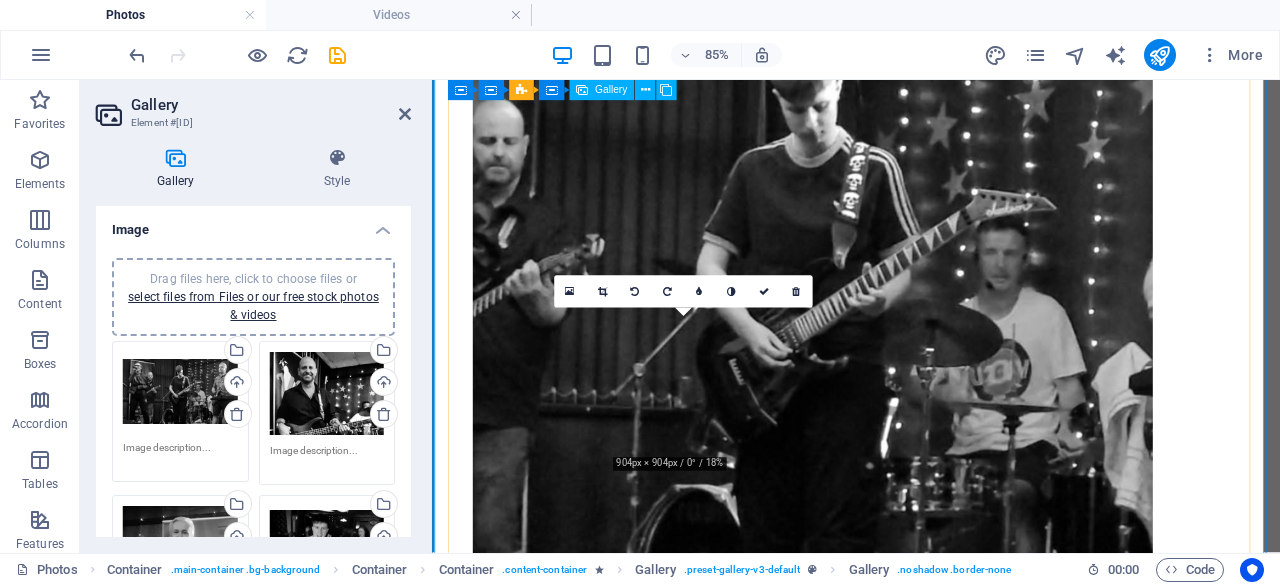 click at bounding box center (880, 10869) 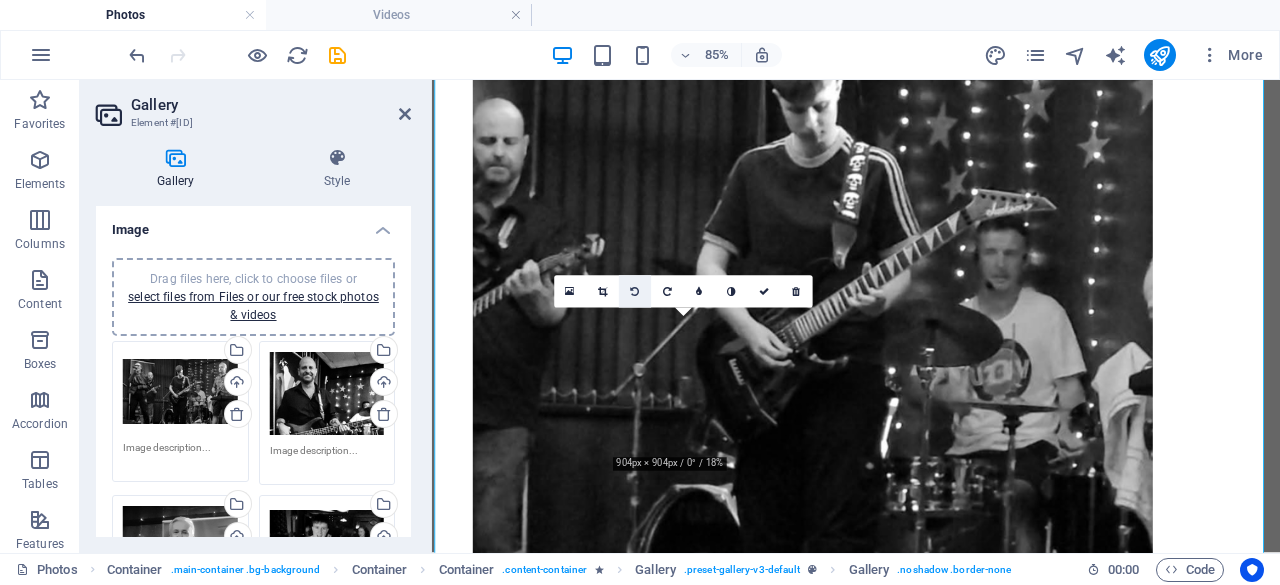 click at bounding box center (602, 291) 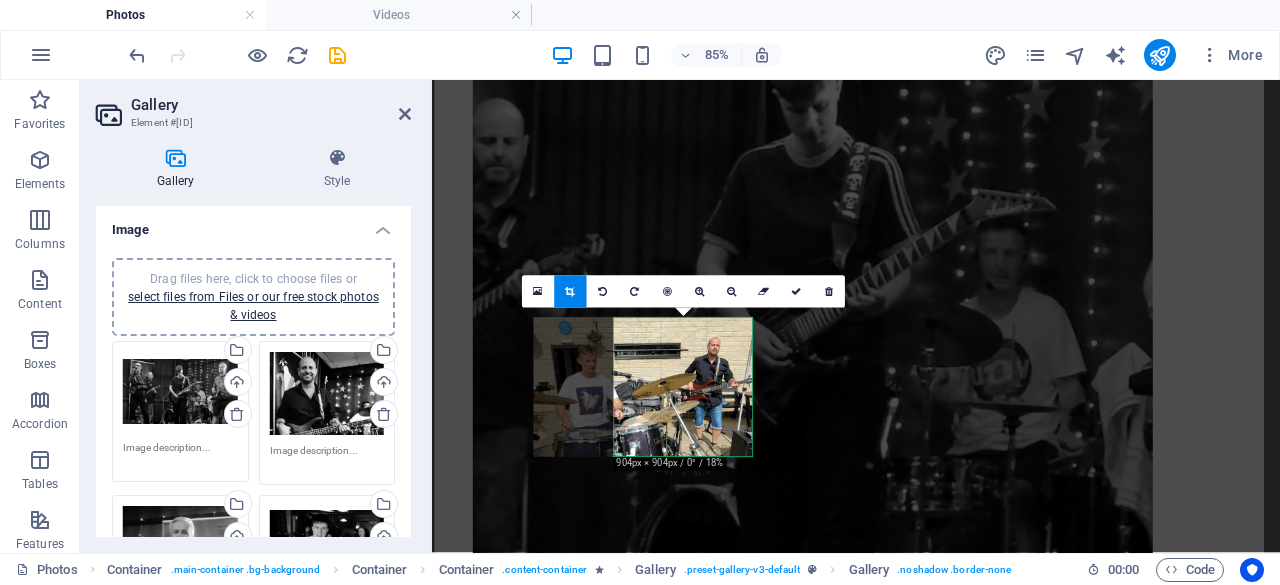 drag, startPoint x: 673, startPoint y: 381, endPoint x: 613, endPoint y: 381, distance: 60 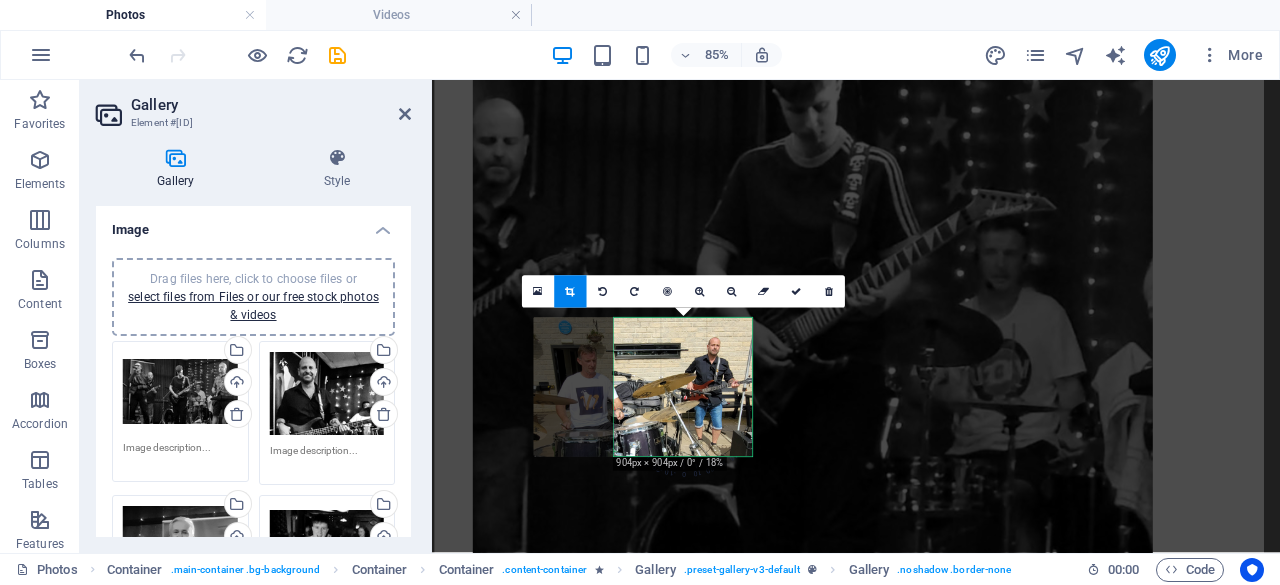 click at bounding box center (643, 387) 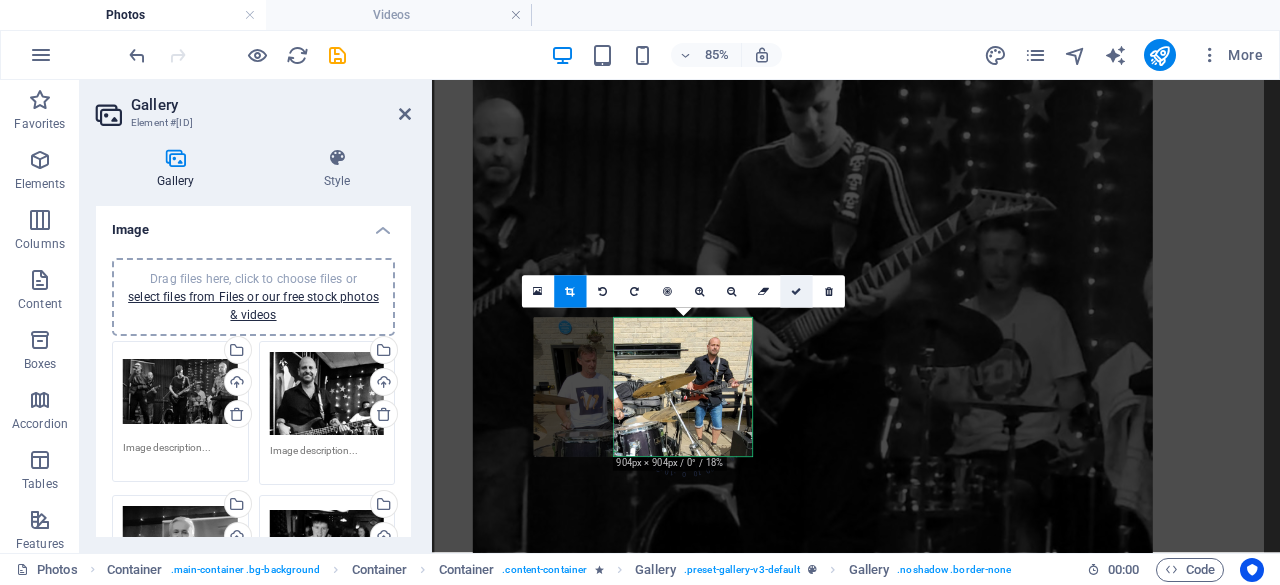 click at bounding box center [796, 291] 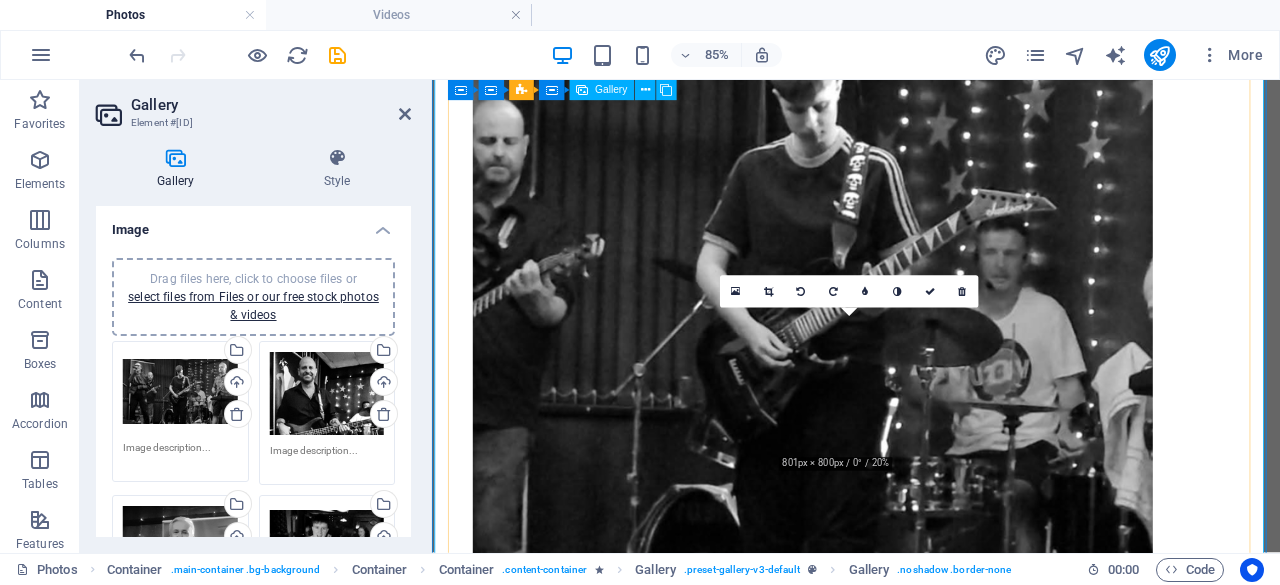 click at bounding box center [880, 11772] 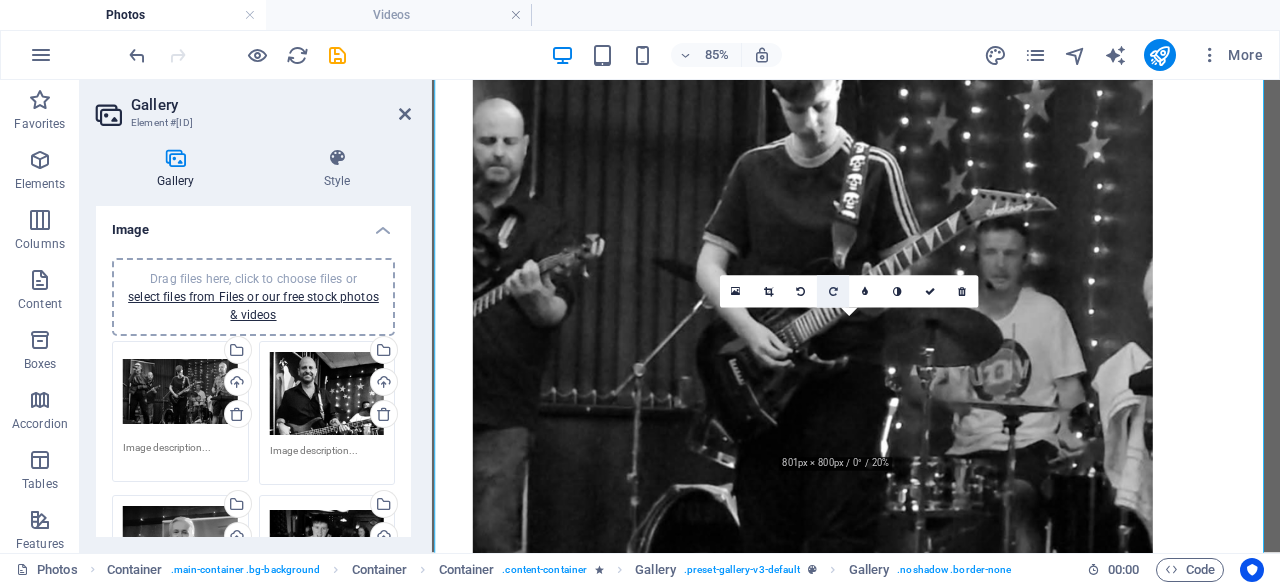 drag, startPoint x: 772, startPoint y: 289, endPoint x: 788, endPoint y: 304, distance: 21.931713 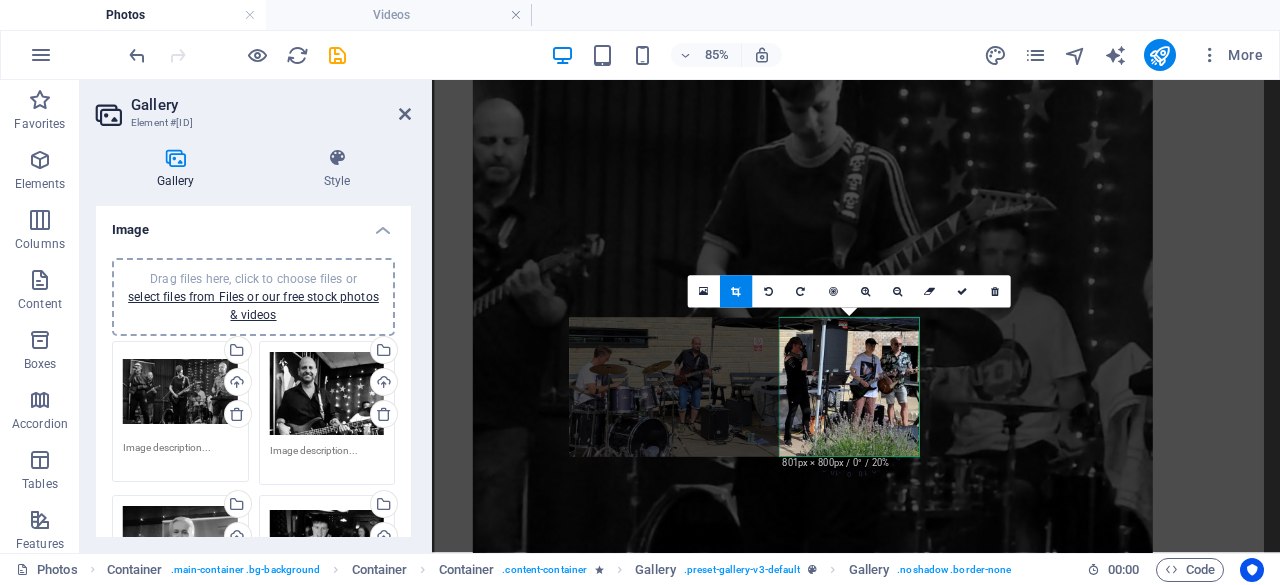 drag, startPoint x: 840, startPoint y: 401, endPoint x: 695, endPoint y: 401, distance: 145 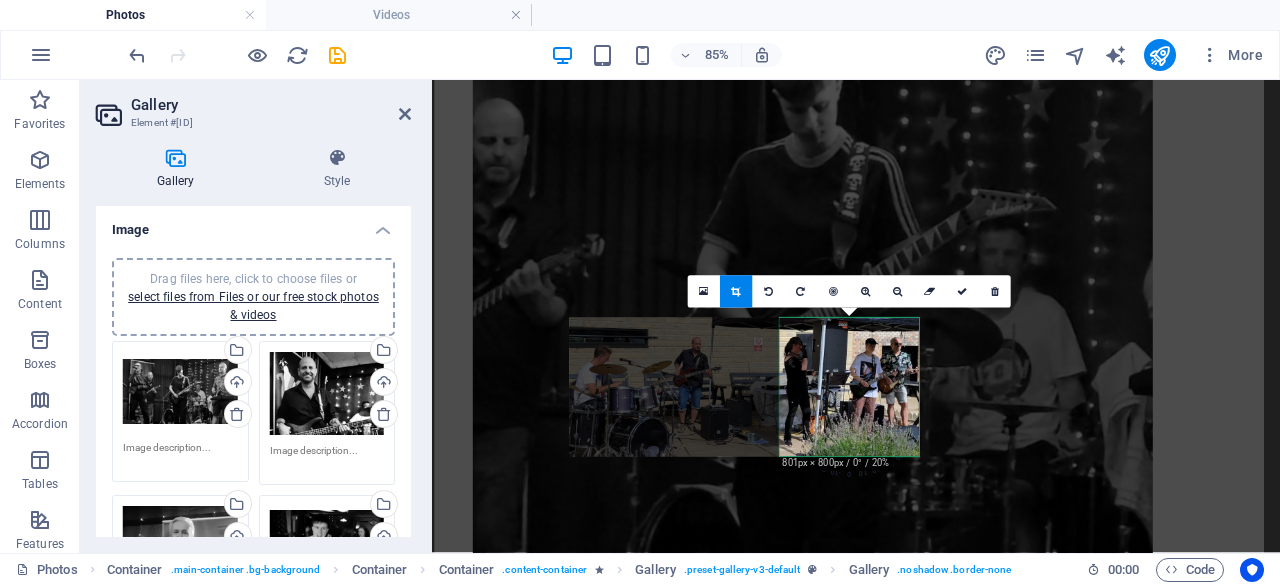 click at bounding box center [743, 387] 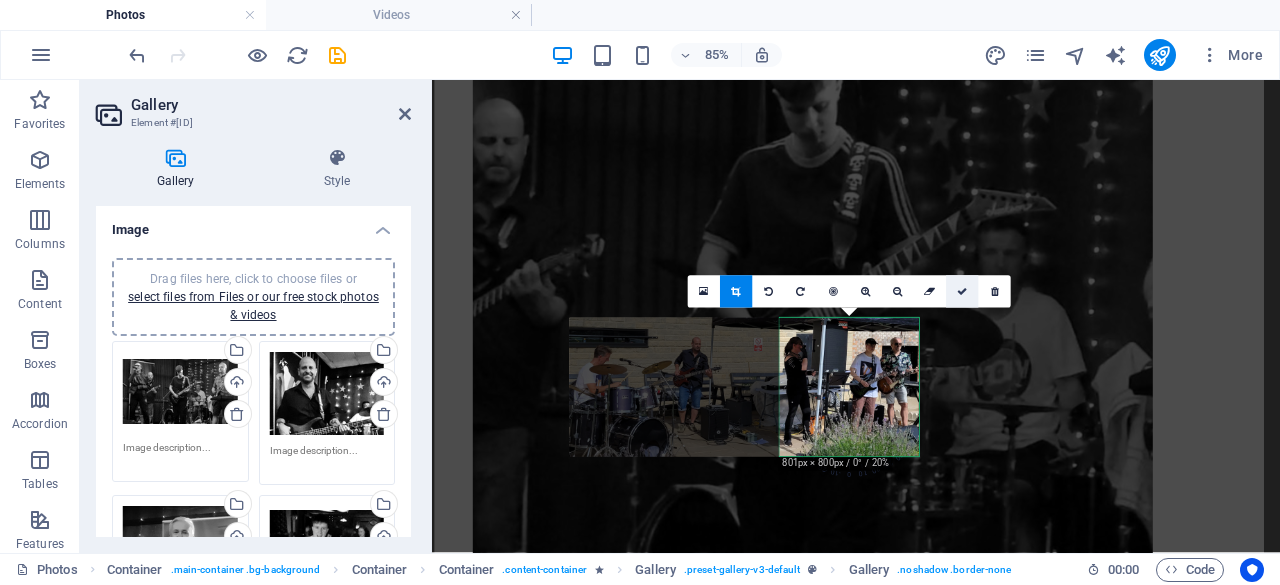 click at bounding box center [962, 291] 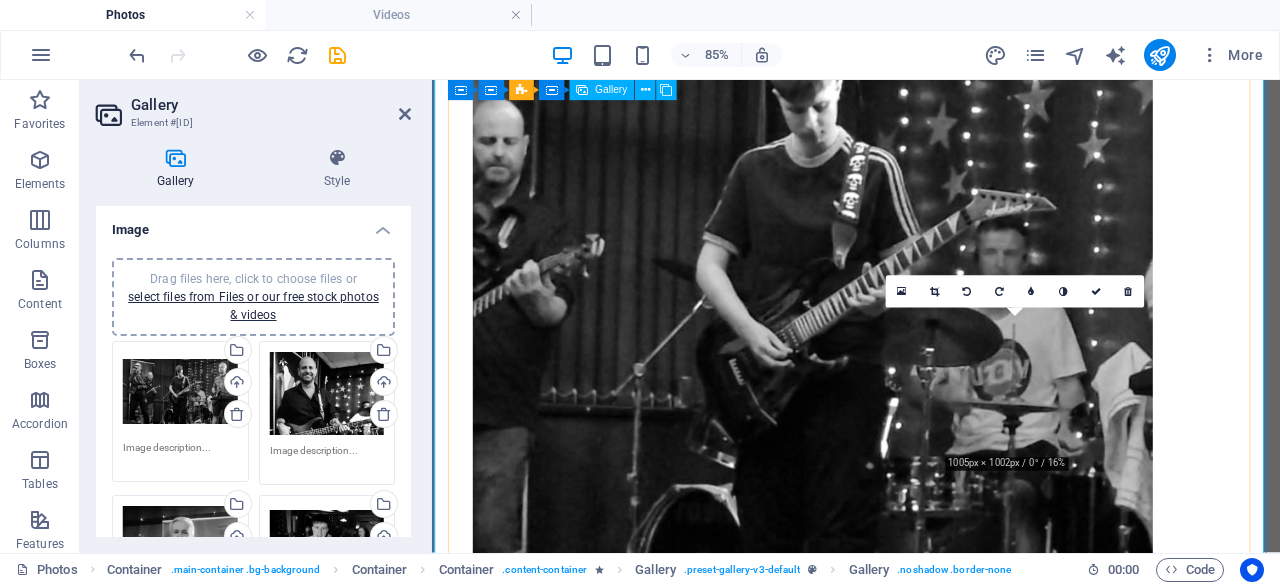 click at bounding box center [880, 12675] 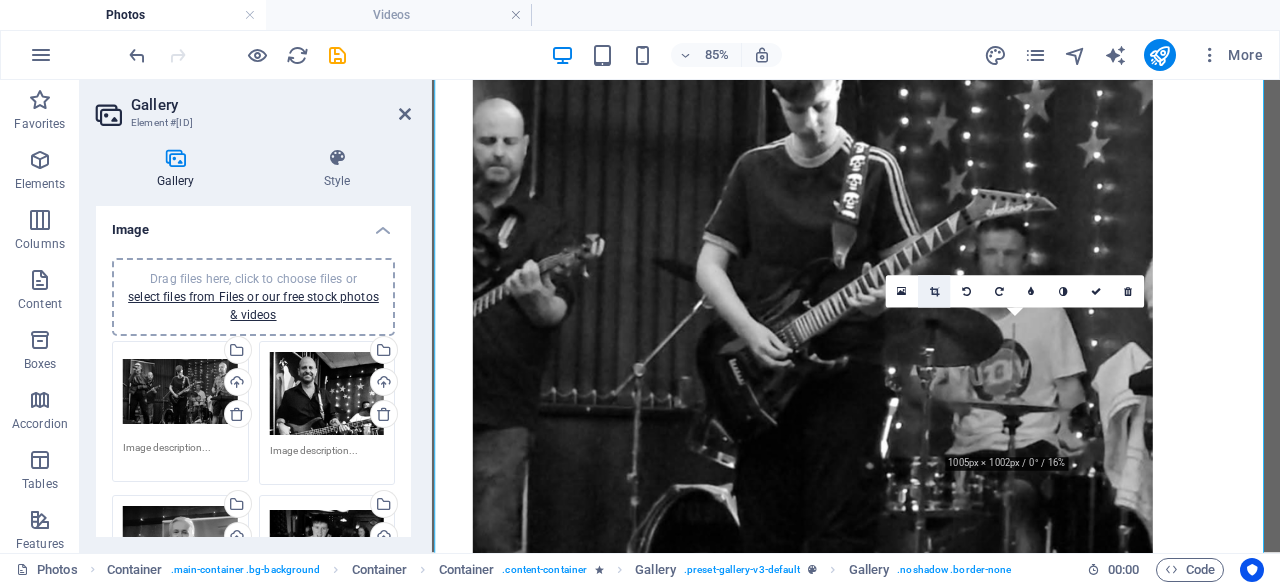 click at bounding box center (934, 291) 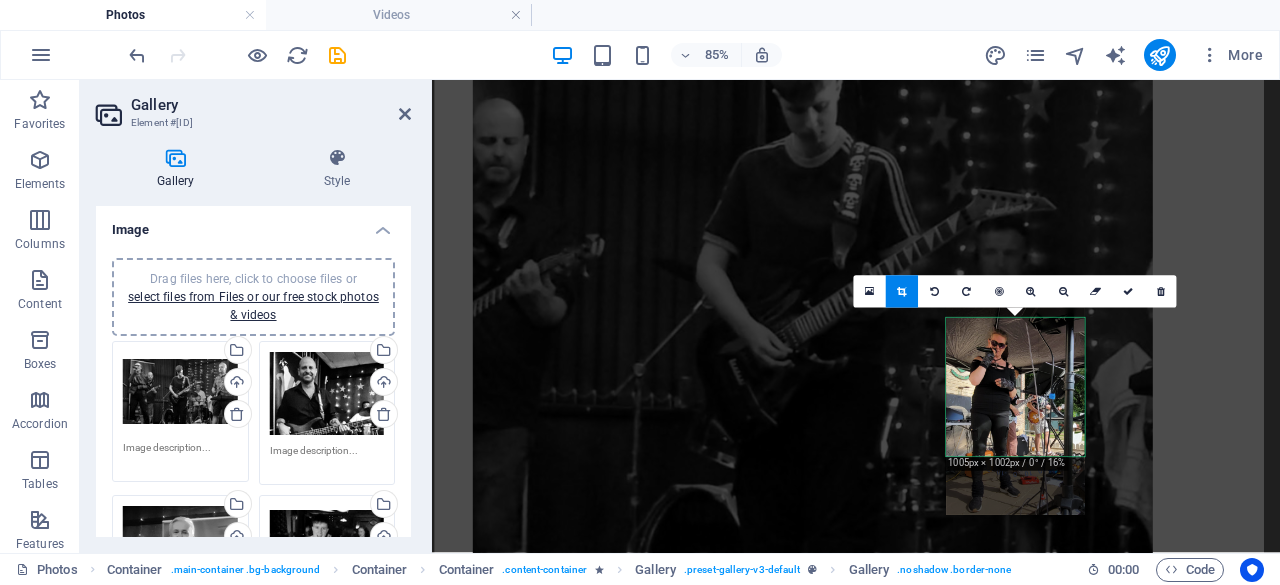 drag, startPoint x: 998, startPoint y: 375, endPoint x: 1003, endPoint y: 399, distance: 24.5153 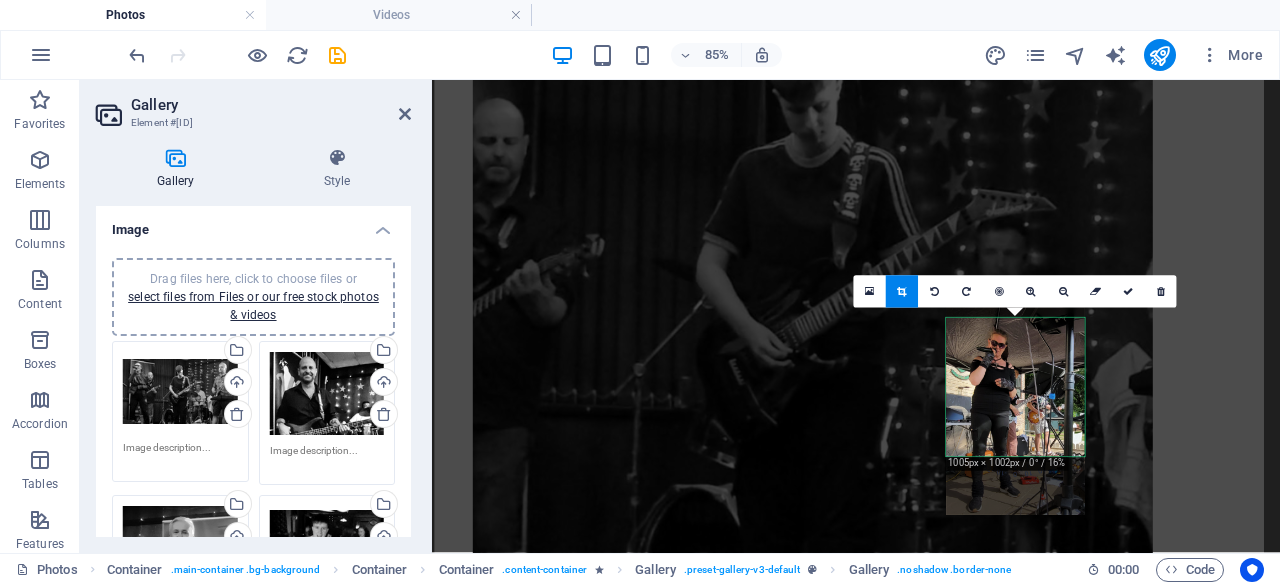 click at bounding box center (1015, 411) 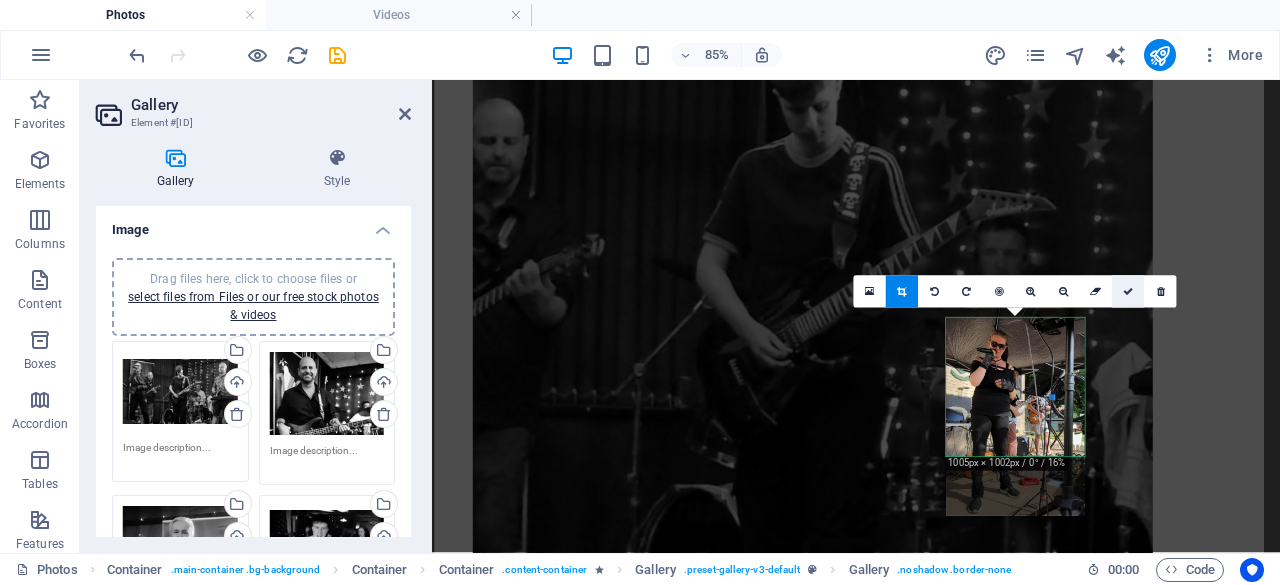 click at bounding box center (1128, 291) 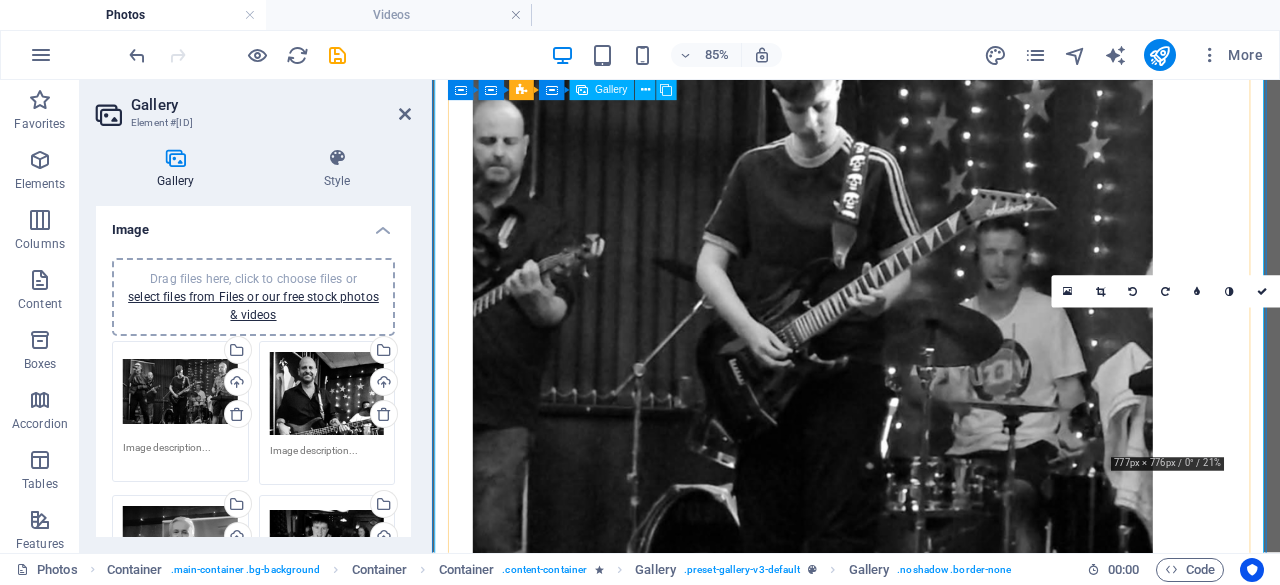 click at bounding box center (880, 13675) 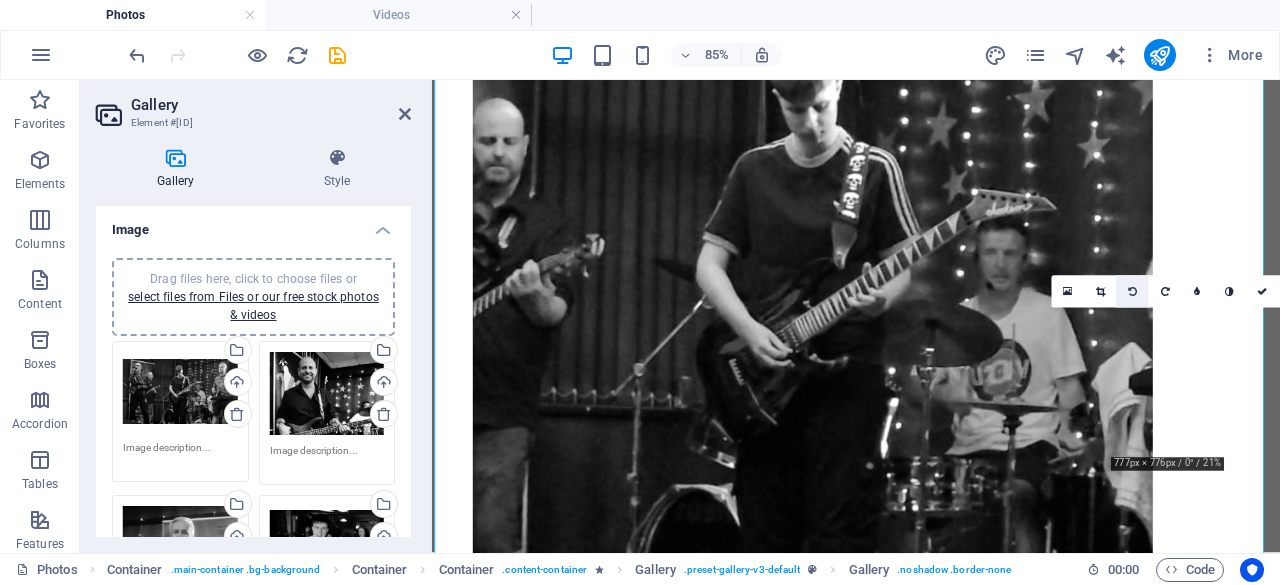 click at bounding box center [1100, 291] 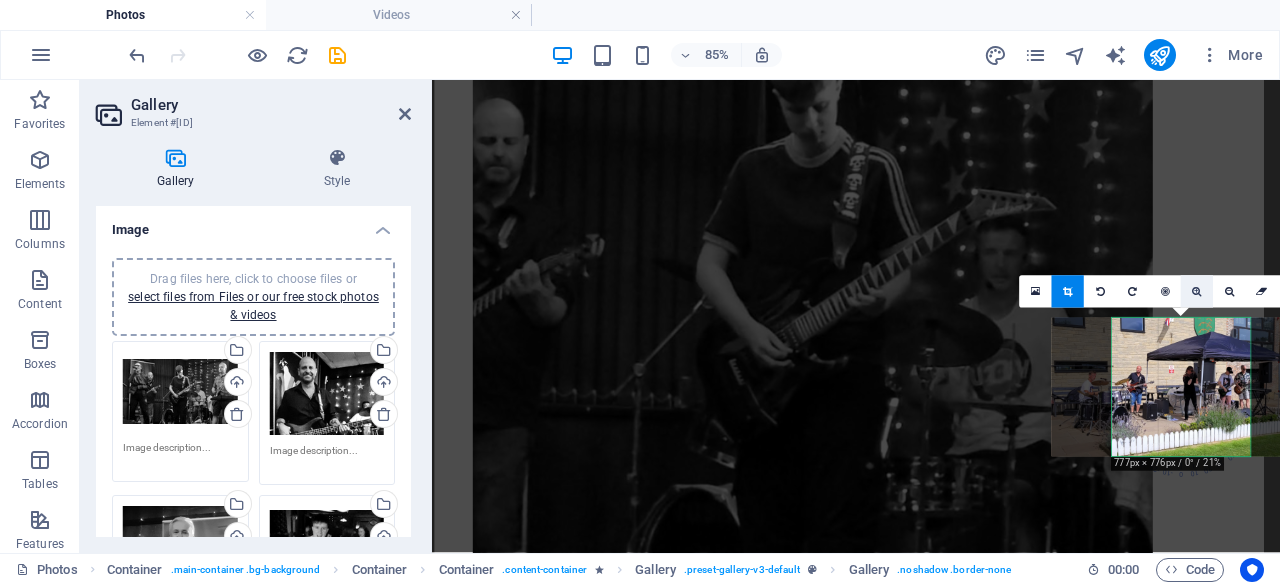 click at bounding box center (1197, 291) 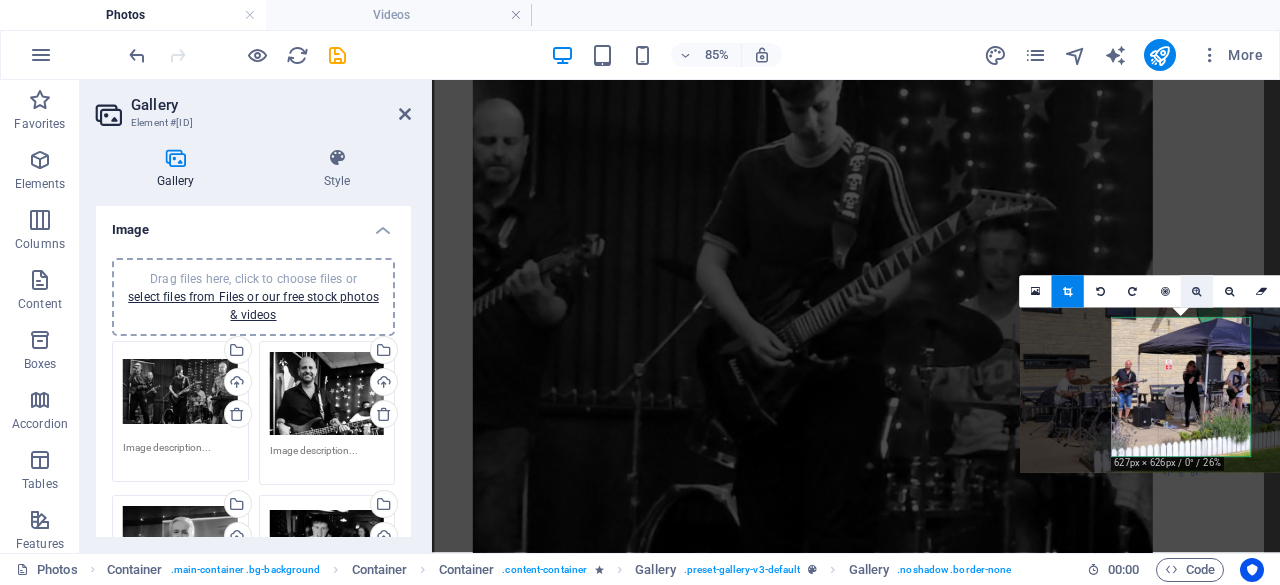 click at bounding box center (1197, 291) 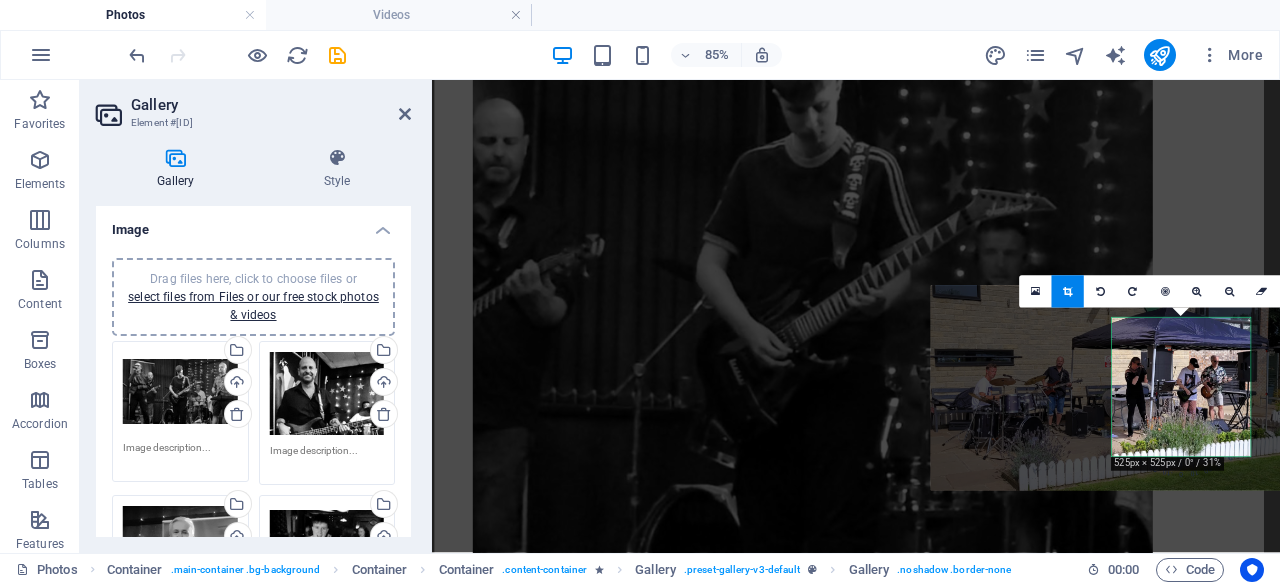 drag, startPoint x: 1180, startPoint y: 377, endPoint x: 1090, endPoint y: 372, distance: 90.13878 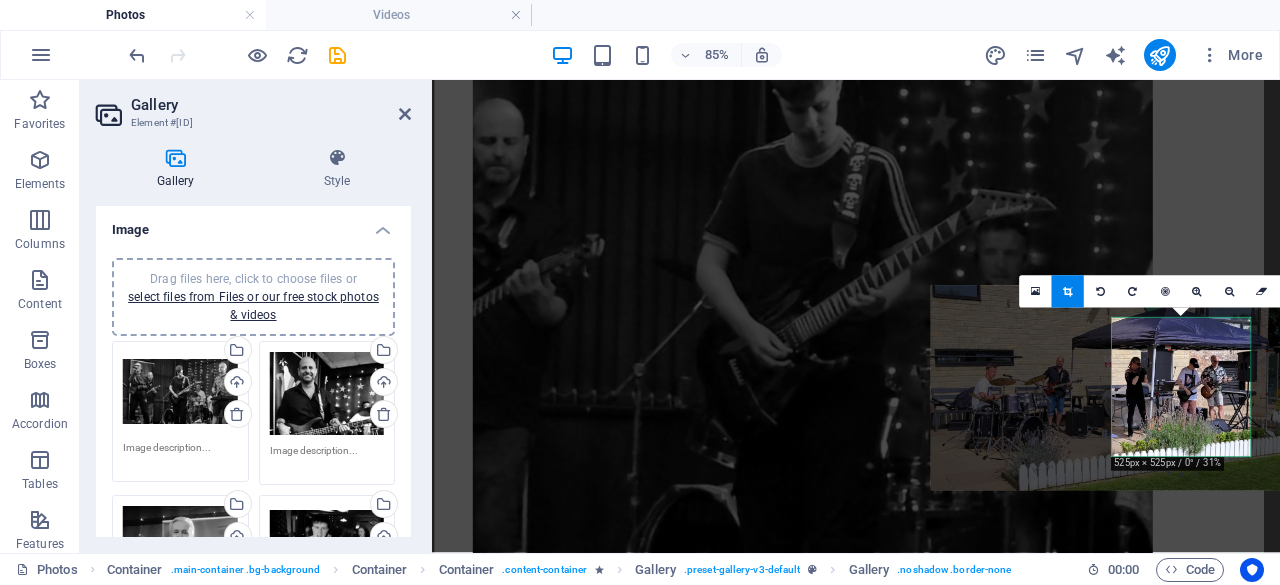 click at bounding box center [1122, 387] 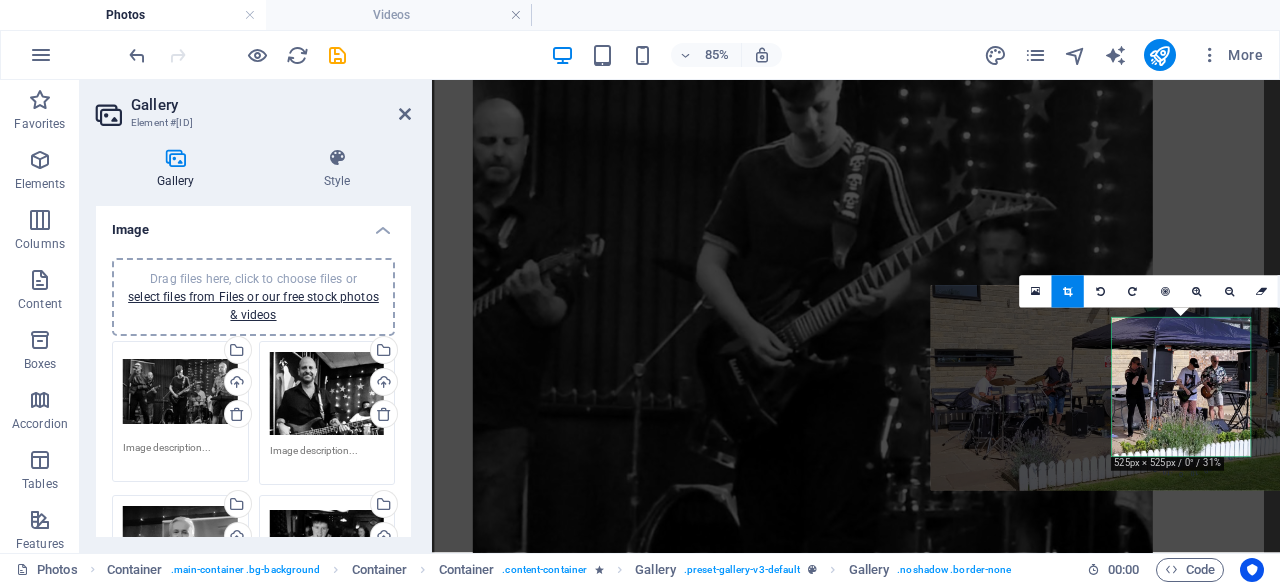 click at bounding box center (1294, 291) 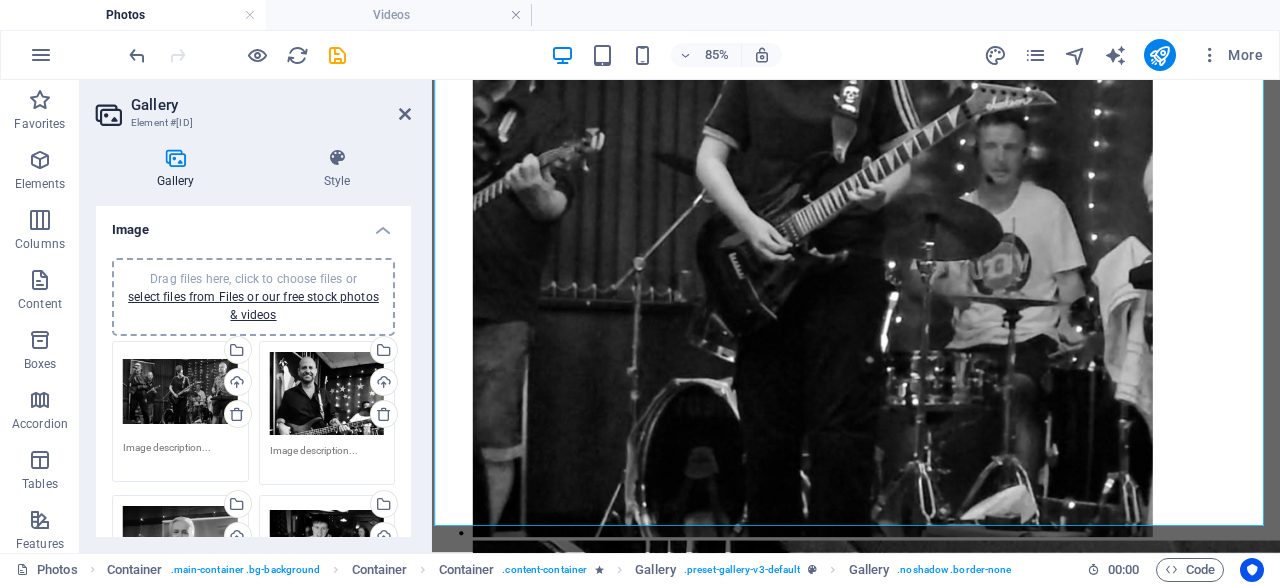 scroll, scrollTop: 909, scrollLeft: 0, axis: vertical 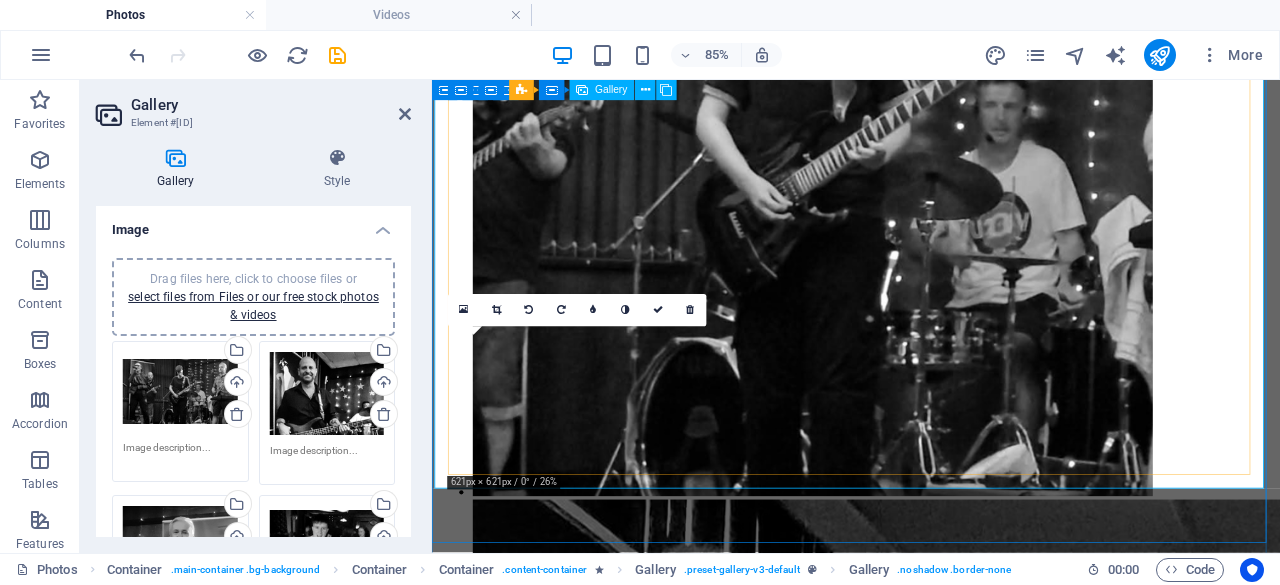 click at bounding box center [880, 14501] 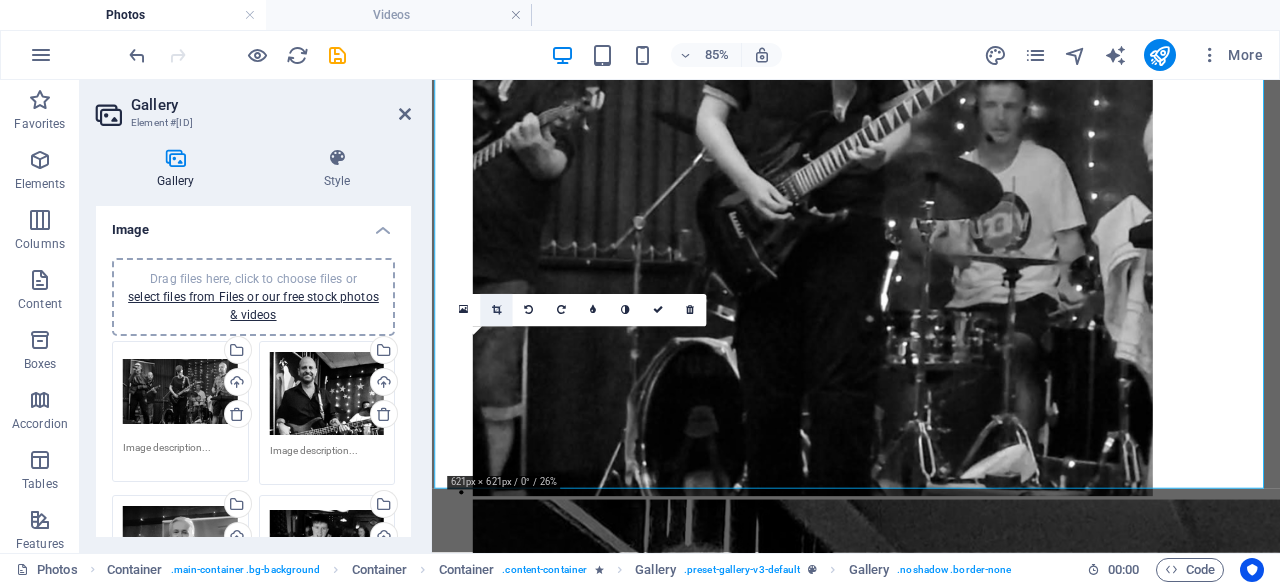 click at bounding box center [496, 310] 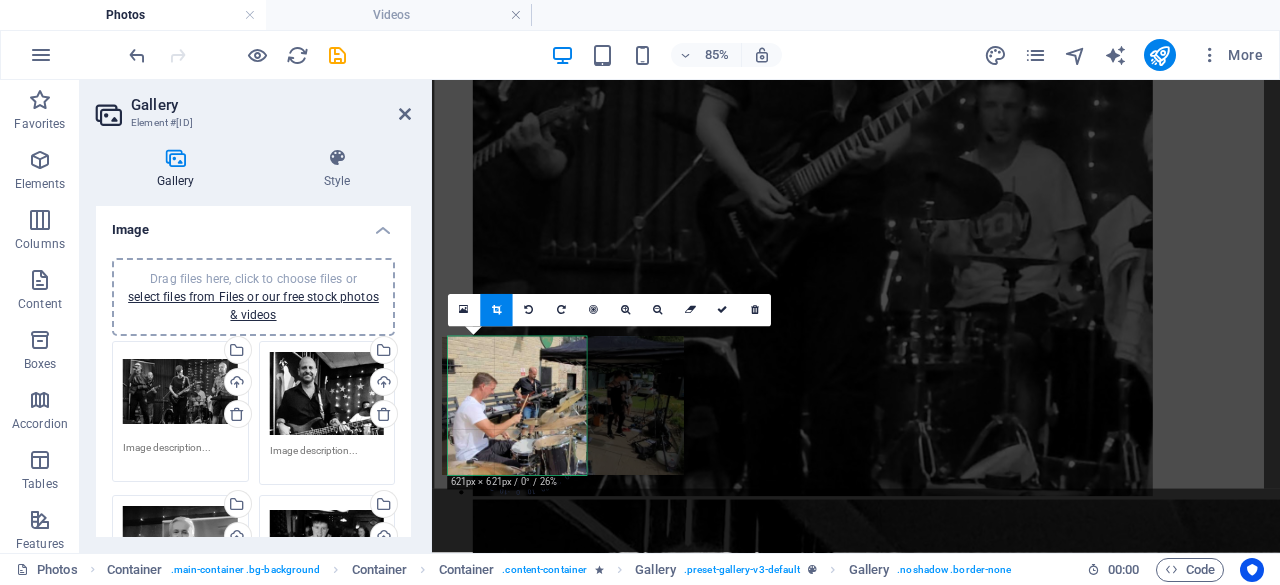 drag, startPoint x: 498, startPoint y: 401, endPoint x: 542, endPoint y: 397, distance: 44.181442 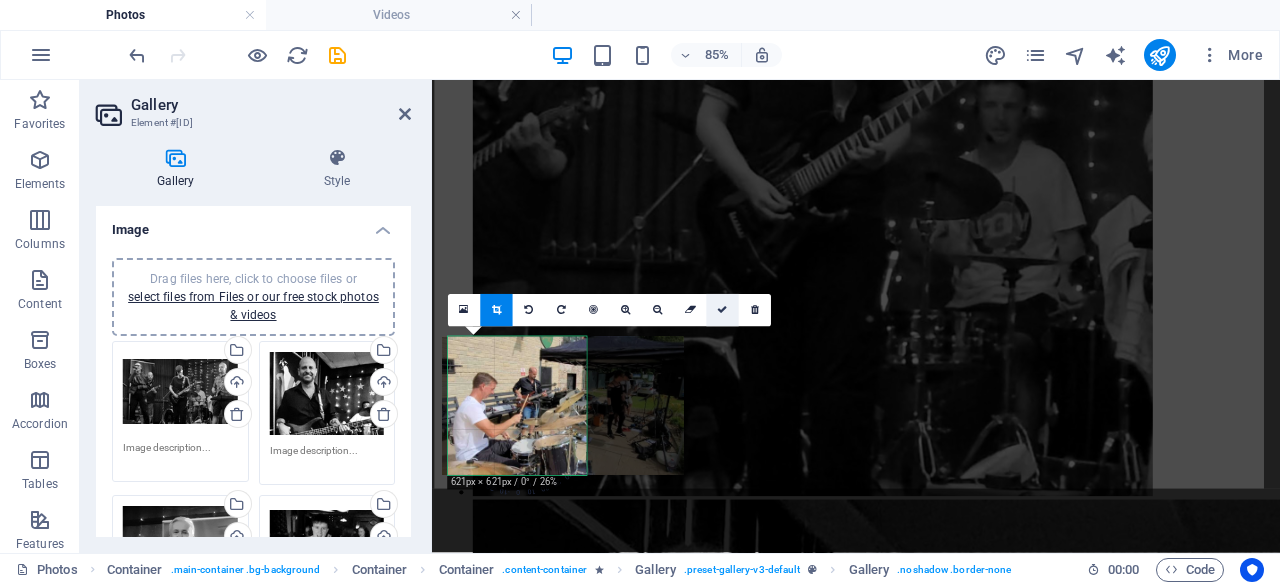 click at bounding box center [723, 310] 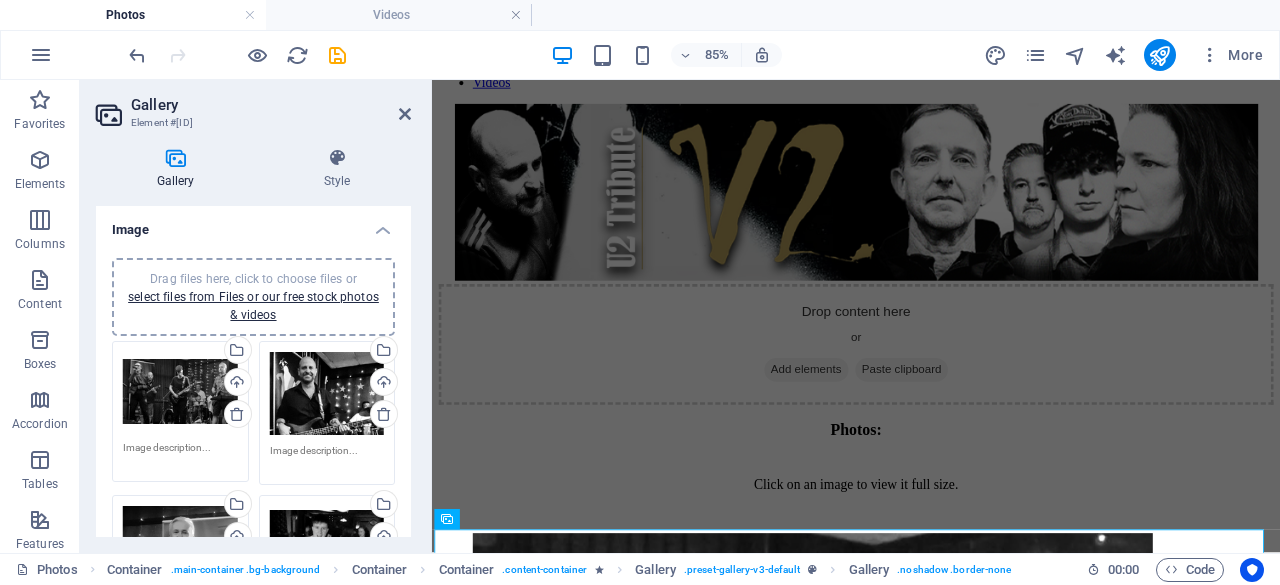 scroll, scrollTop: 23, scrollLeft: 0, axis: vertical 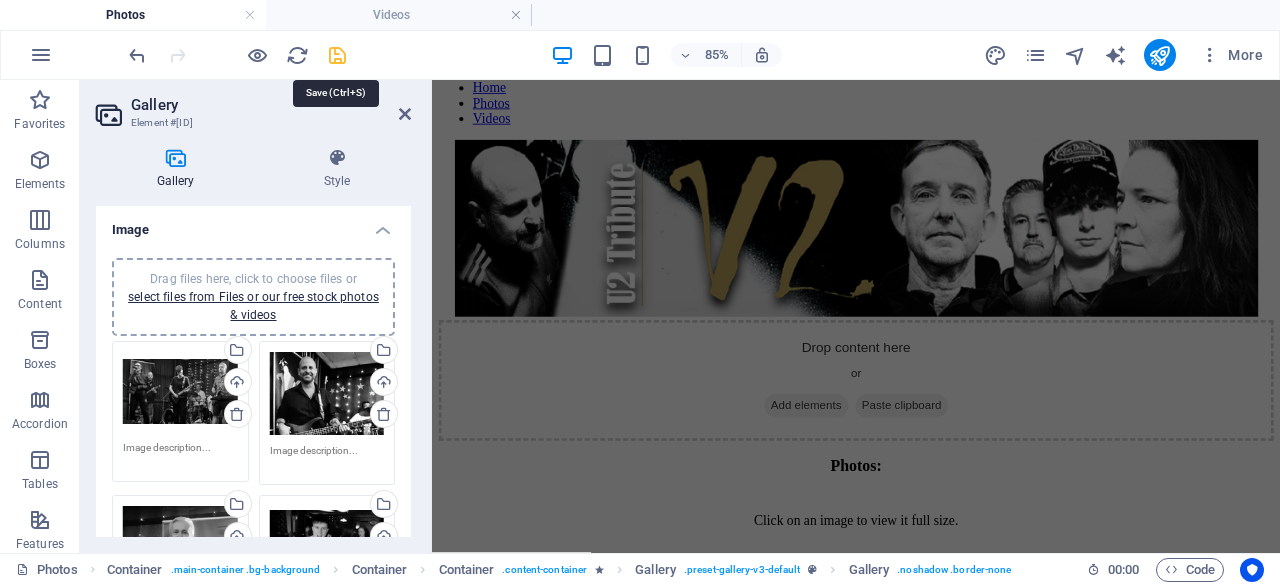 click at bounding box center [337, 55] 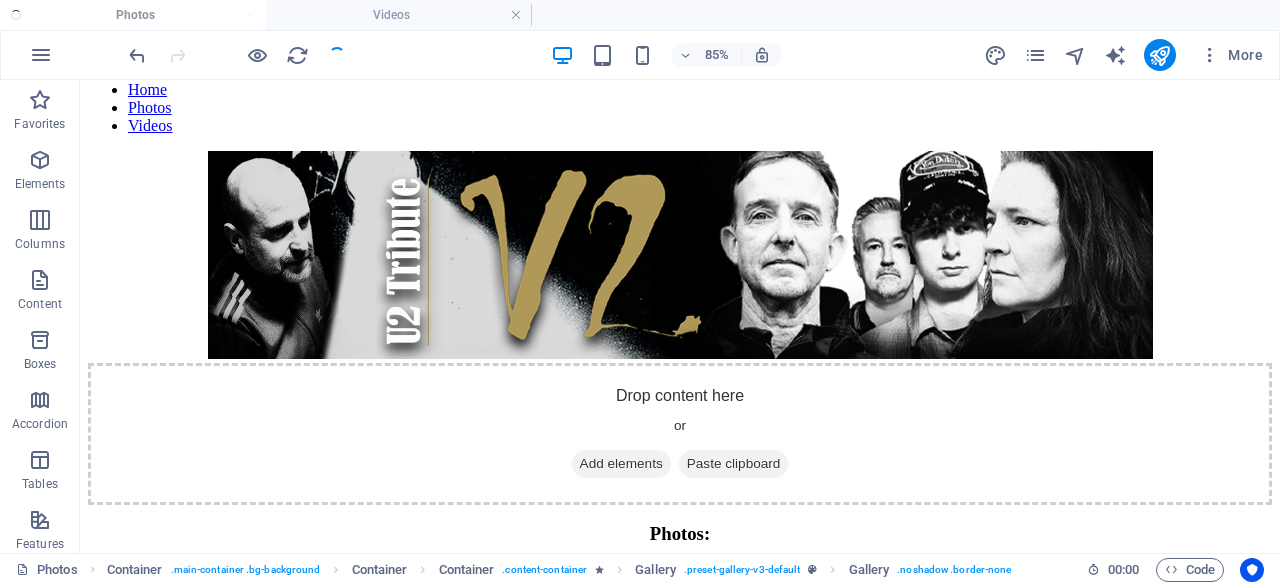 scroll, scrollTop: 764, scrollLeft: 0, axis: vertical 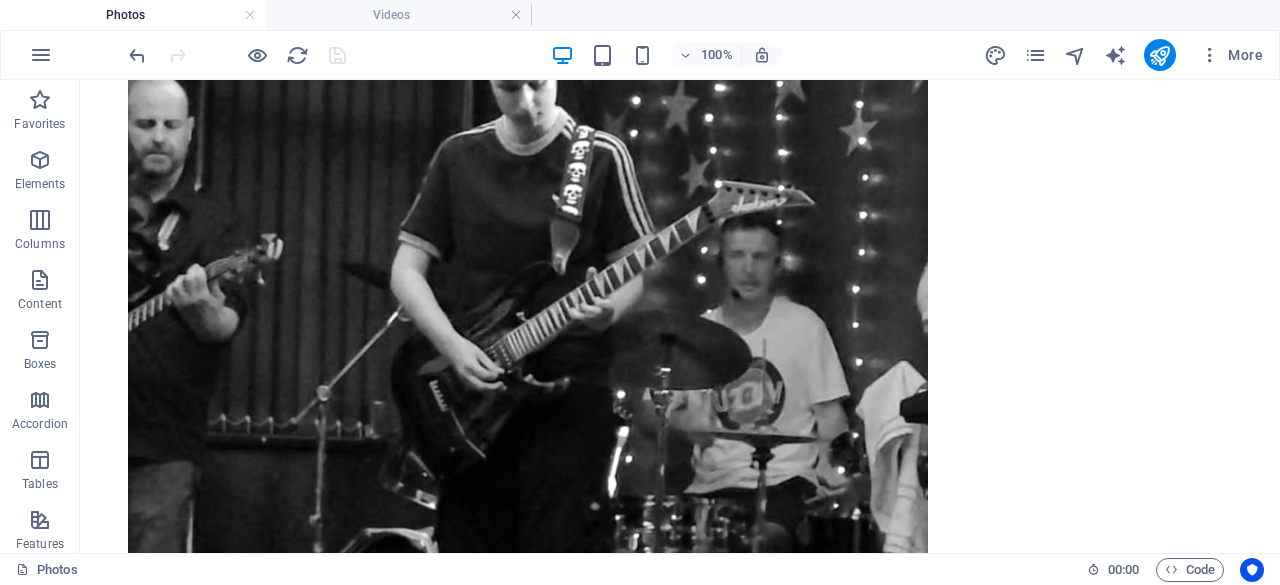 click on "Videos" at bounding box center [399, 15] 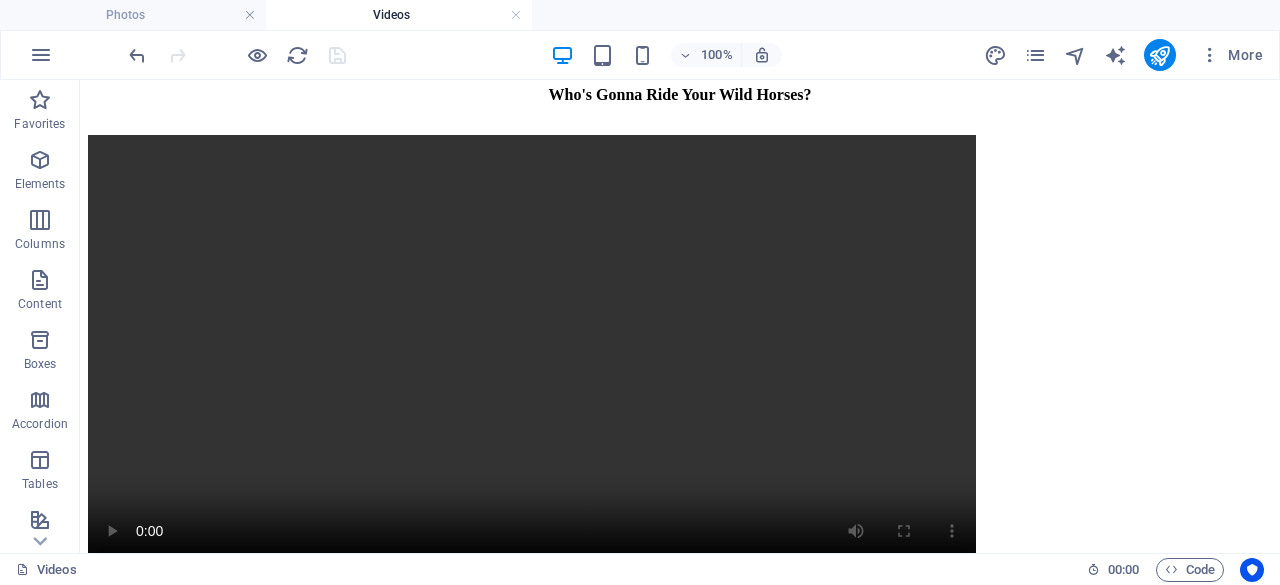 scroll, scrollTop: 3230, scrollLeft: 0, axis: vertical 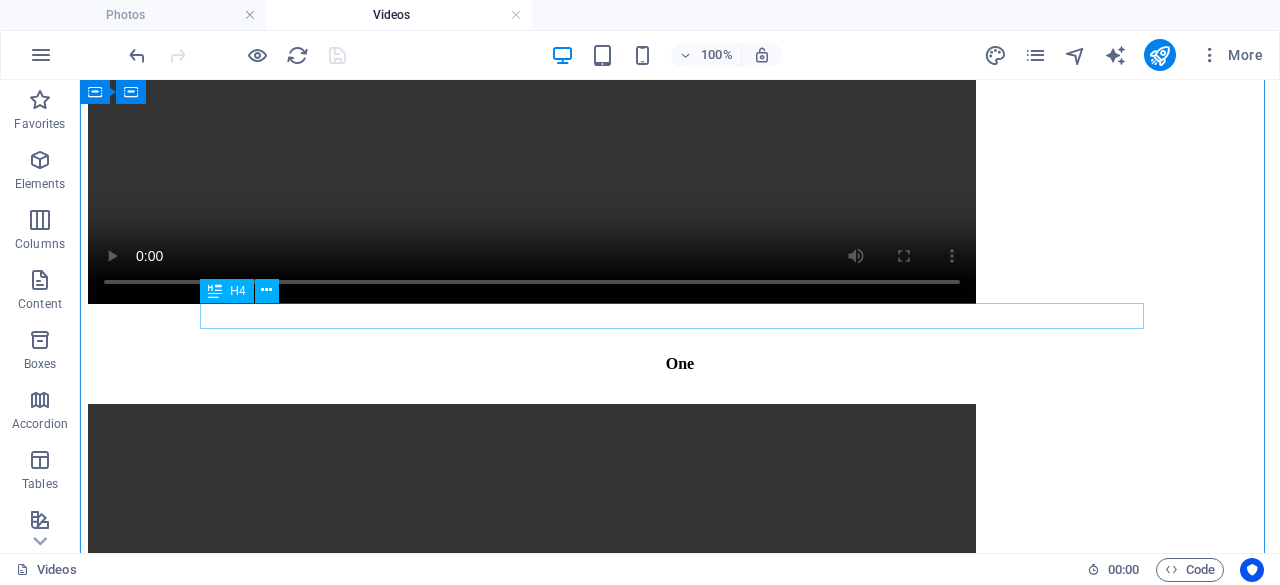 click on "One" at bounding box center (680, 364) 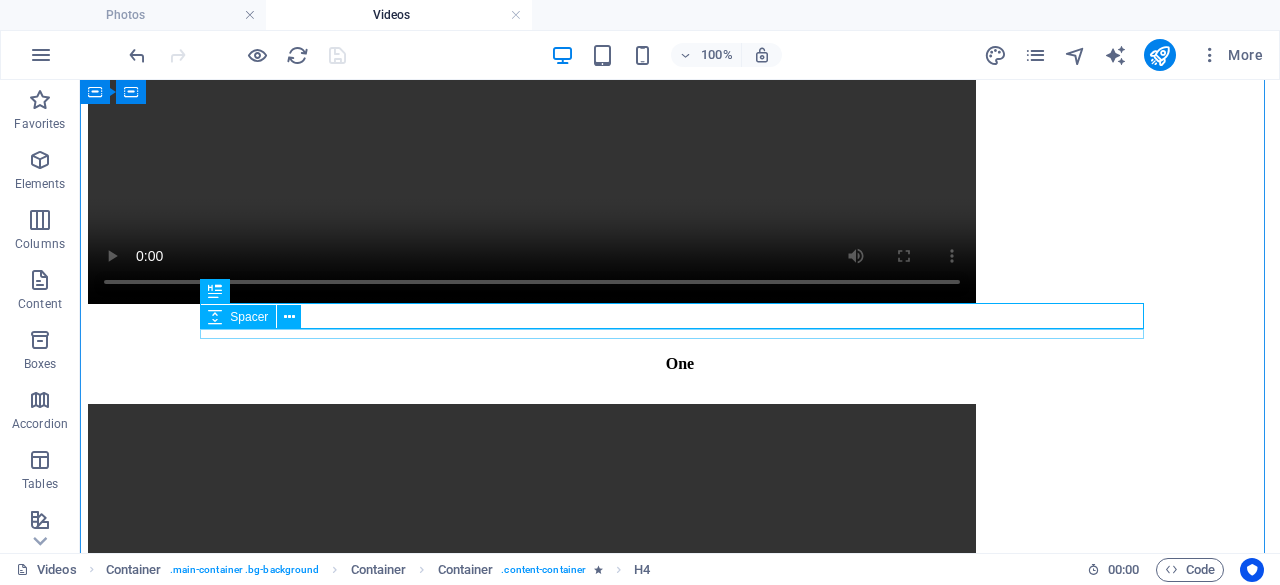 click at bounding box center (680, 399) 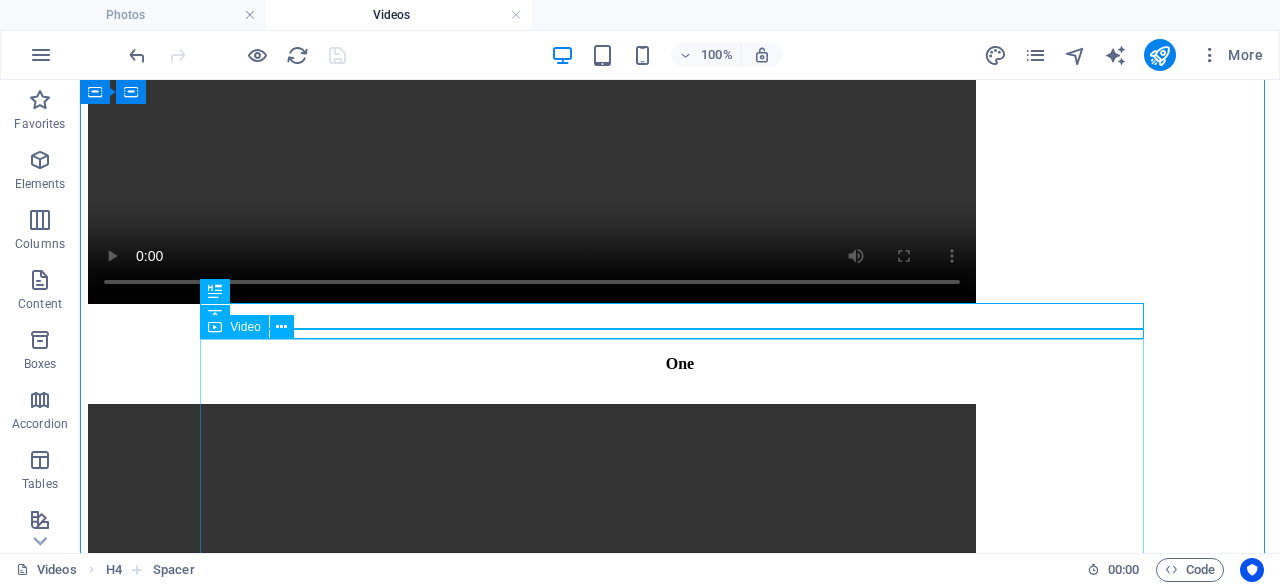 click at bounding box center [680, 628] 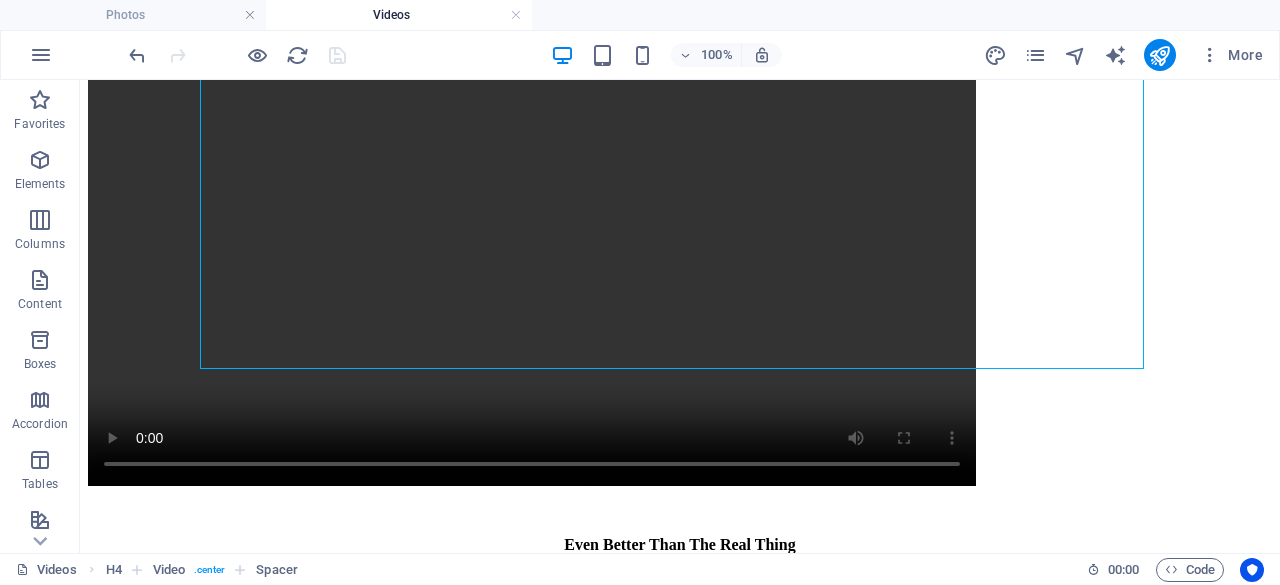 scroll, scrollTop: 1198, scrollLeft: 0, axis: vertical 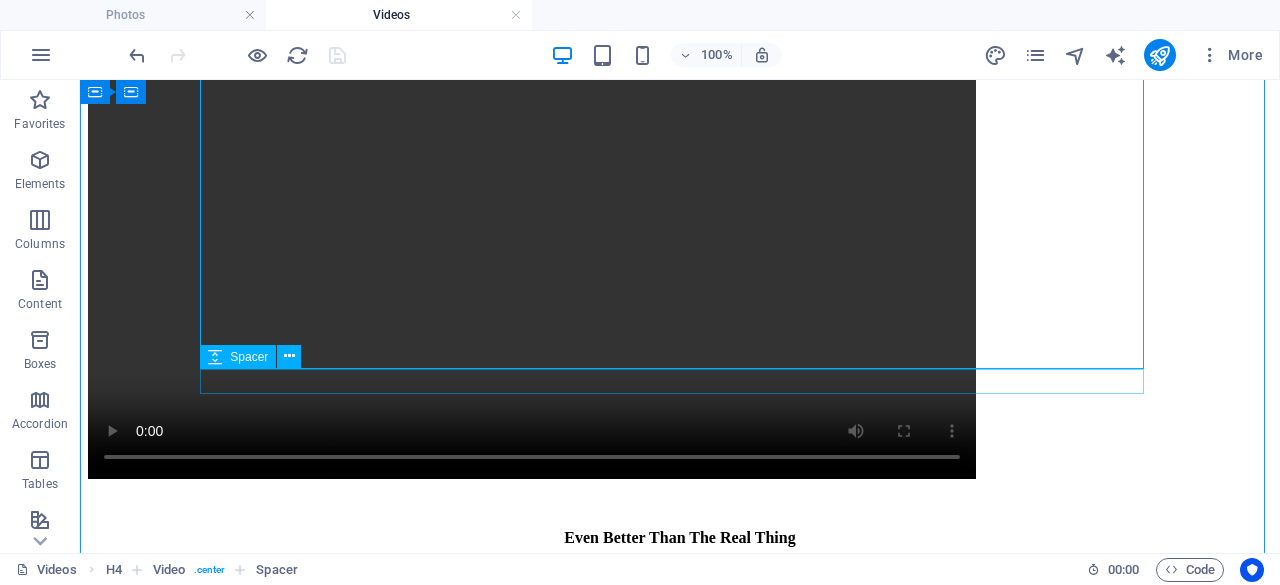click at bounding box center [680, 495] 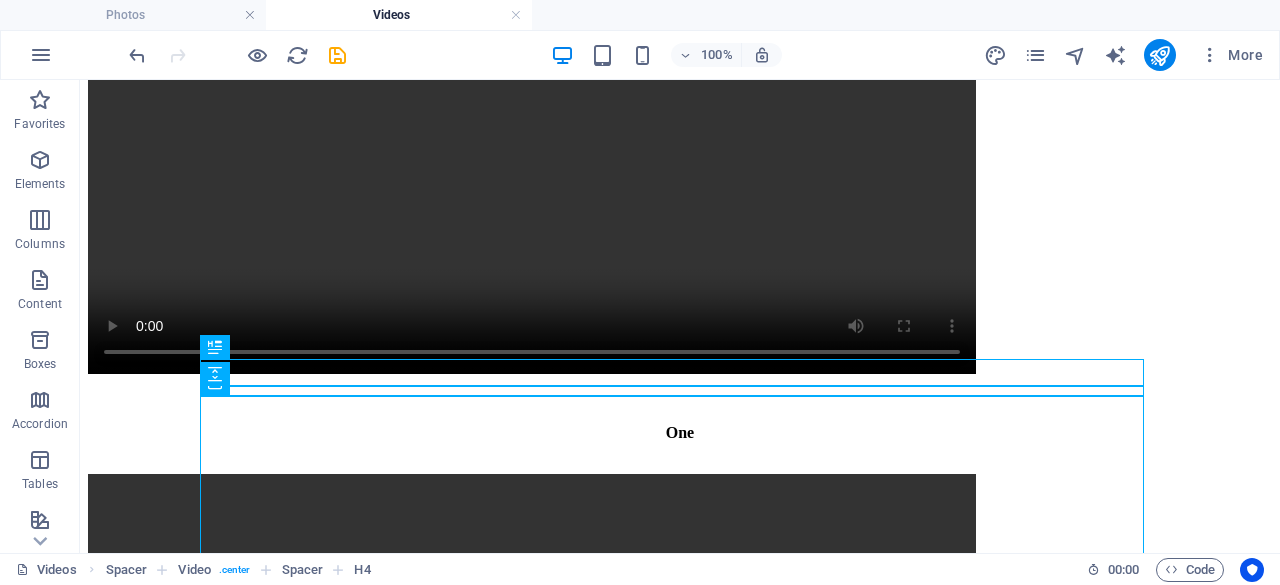 scroll, scrollTop: 1342, scrollLeft: 0, axis: vertical 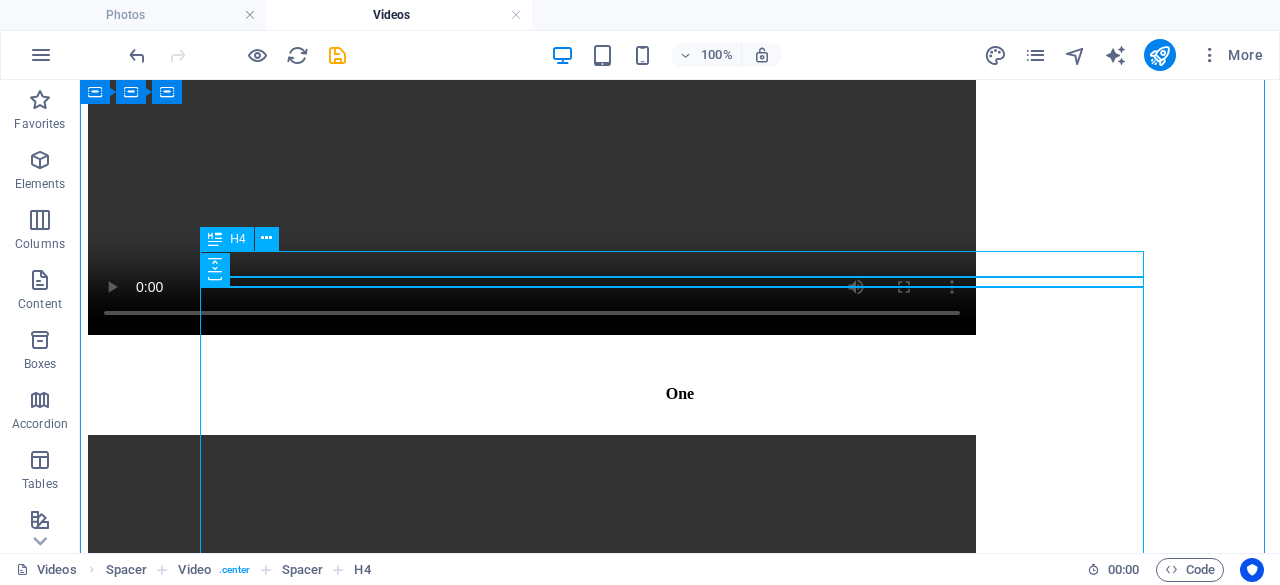 click on "One" at bounding box center (680, 394) 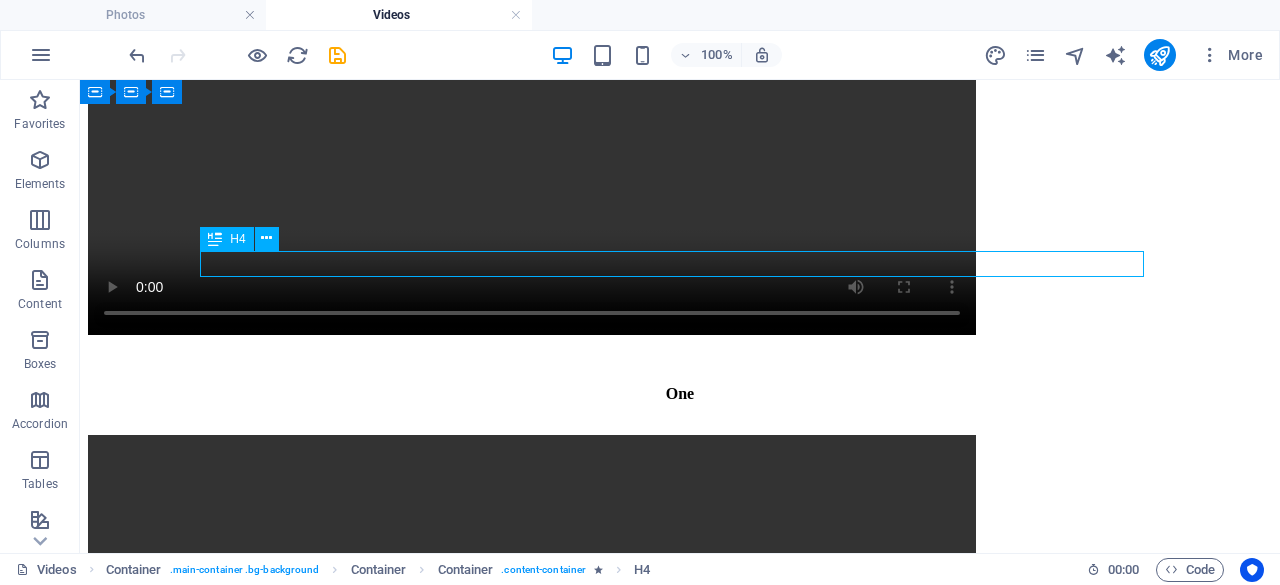 click on "One" at bounding box center [680, 394] 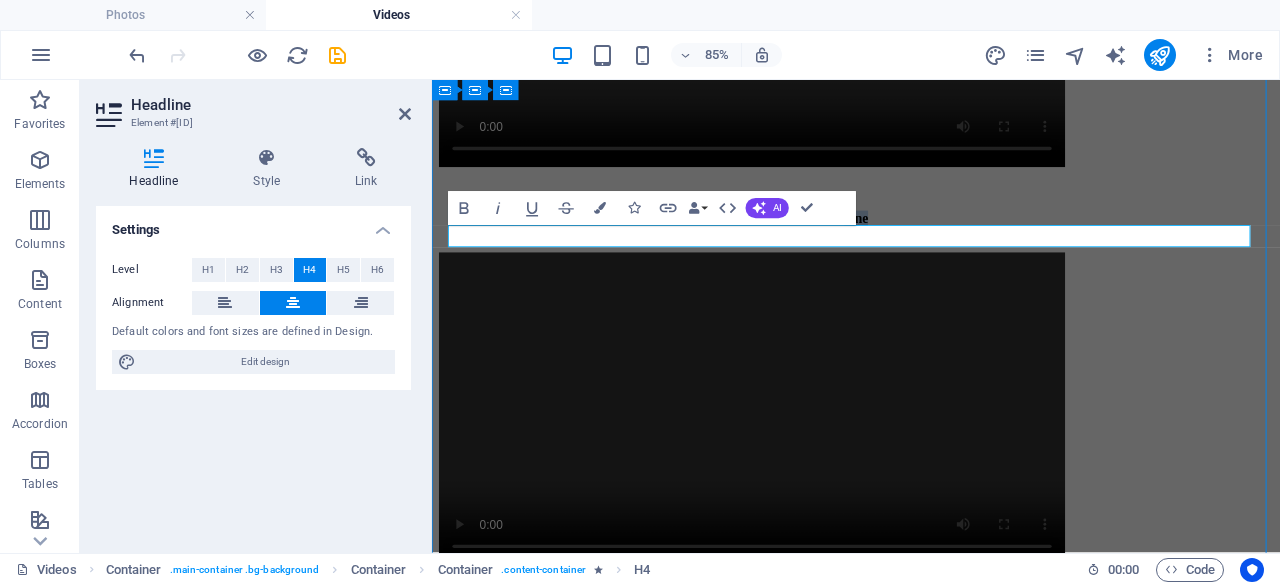 click on "One" at bounding box center (931, 243) 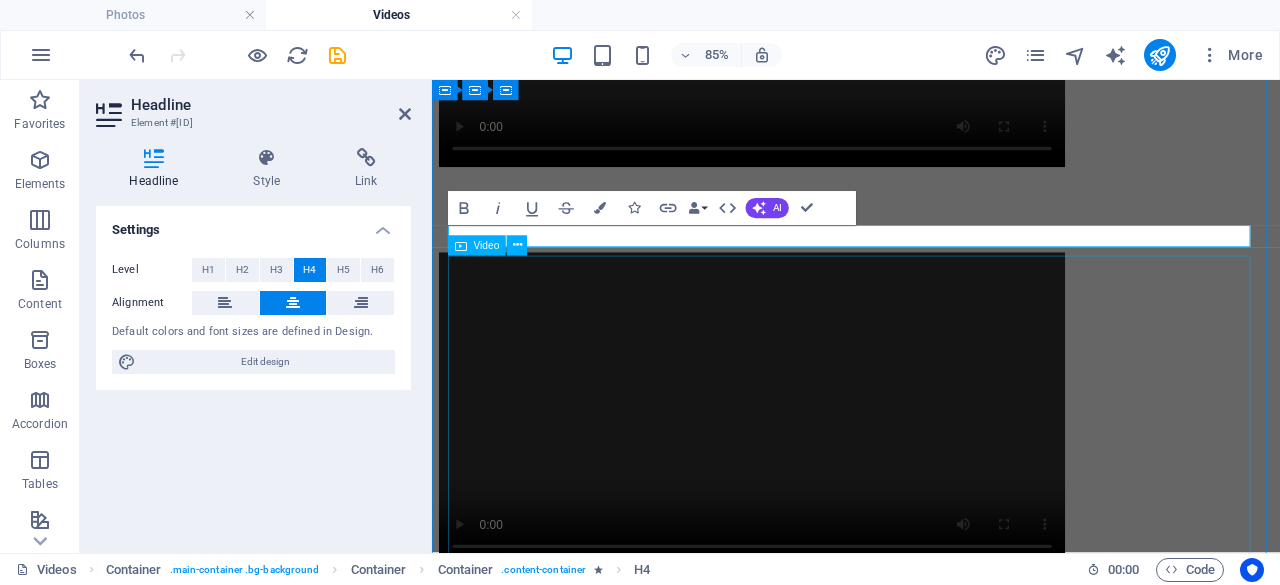 type 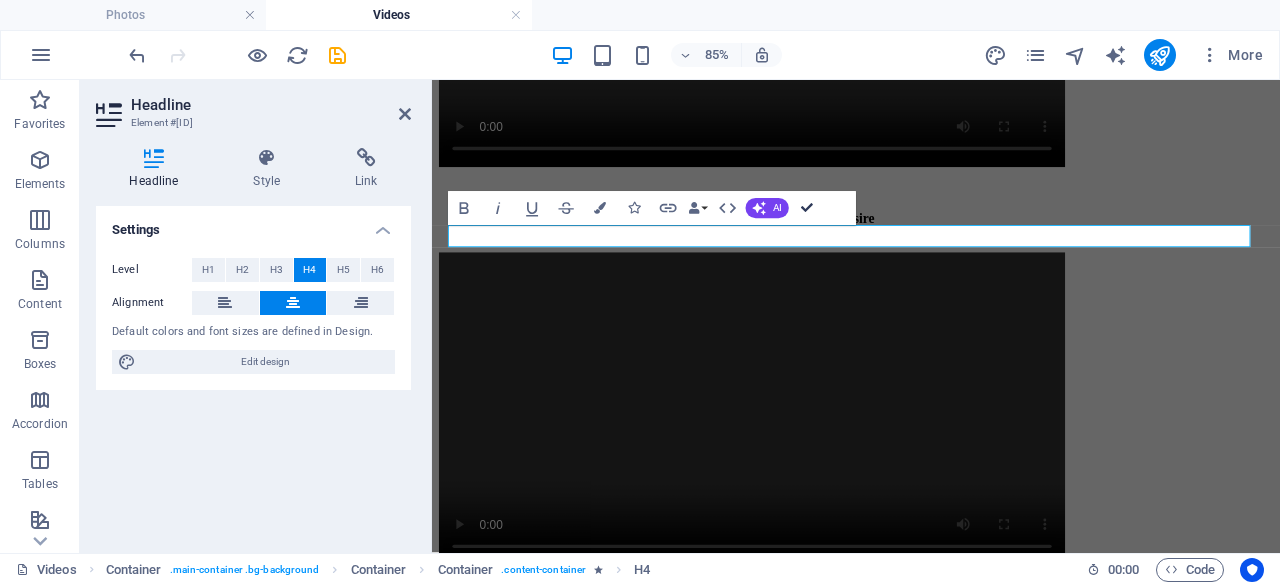 drag, startPoint x: 808, startPoint y: 207, endPoint x: 728, endPoint y: 139, distance: 104.99524 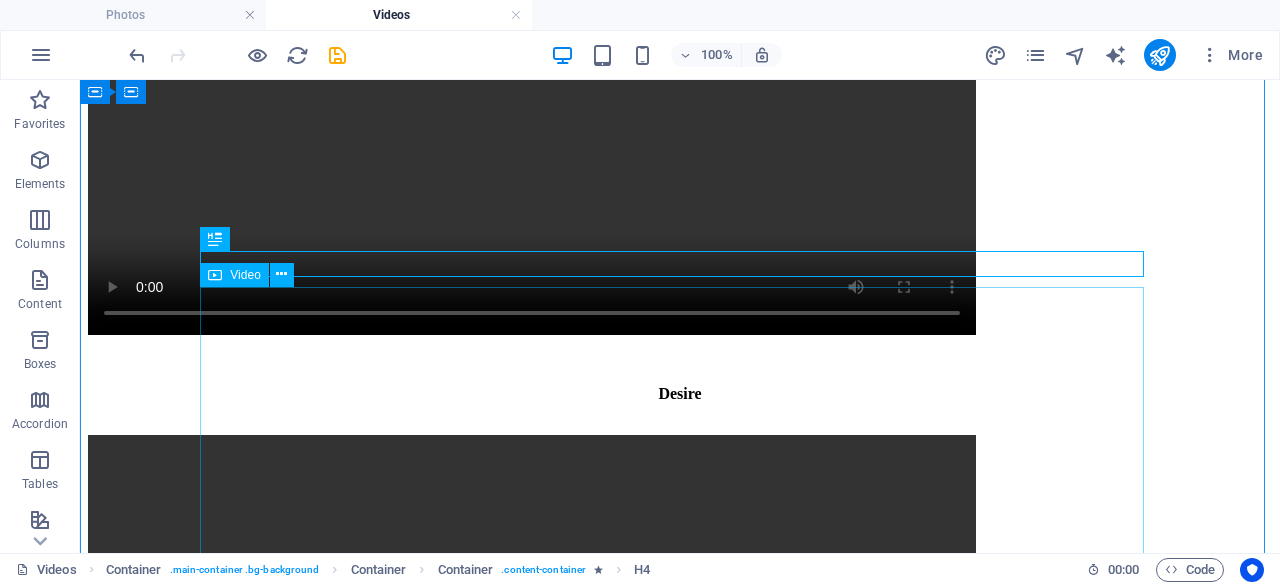 click at bounding box center [680, 659] 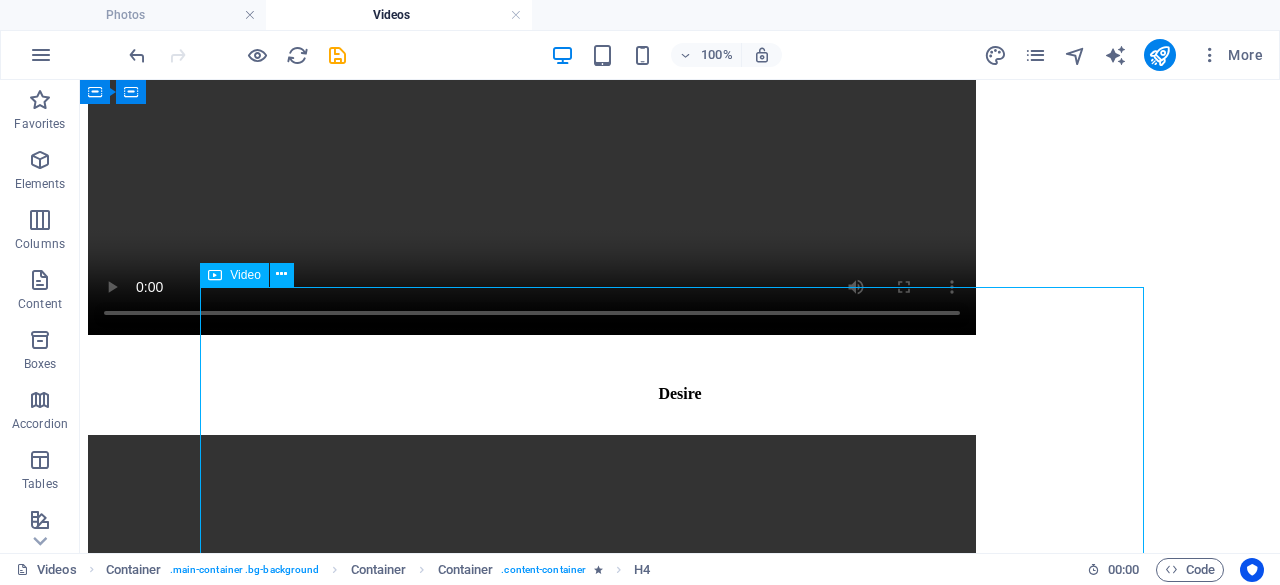 click at bounding box center [680, 659] 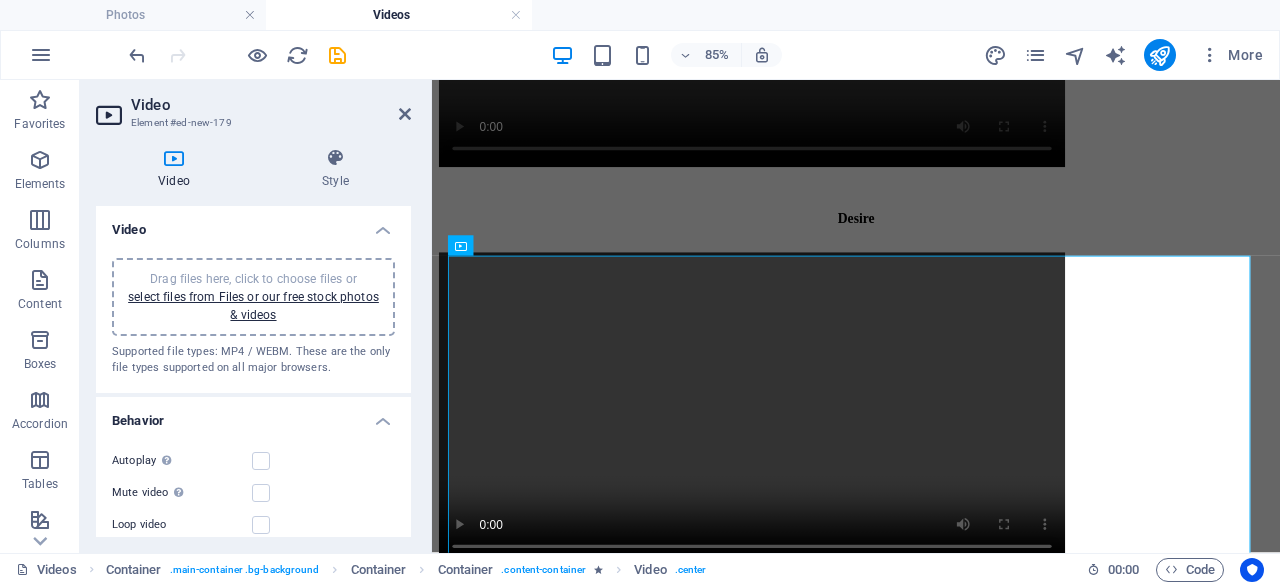 click on "Drag files here, click to choose files or select files from Files or our free stock photos & videos" at bounding box center (253, 297) 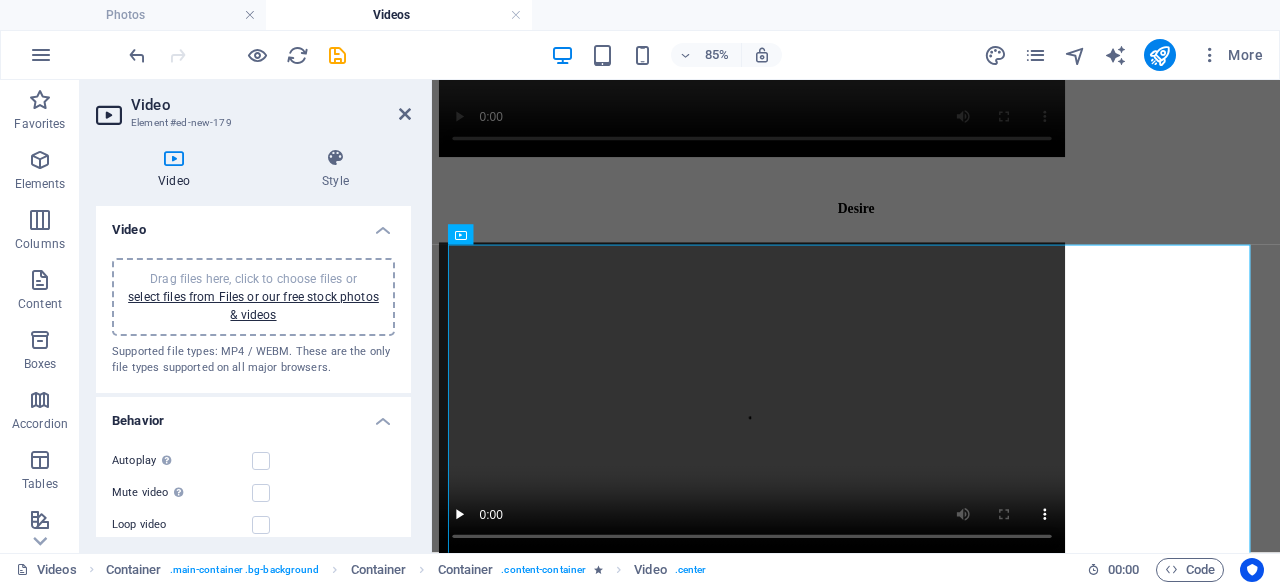 scroll, scrollTop: 1361, scrollLeft: 0, axis: vertical 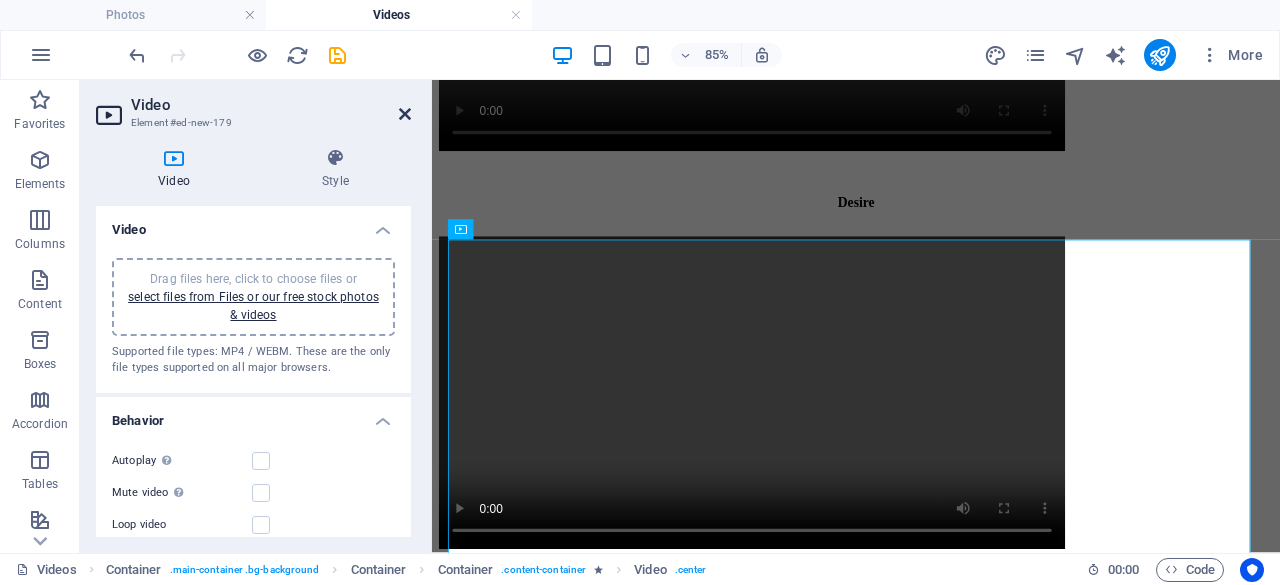 click at bounding box center [405, 114] 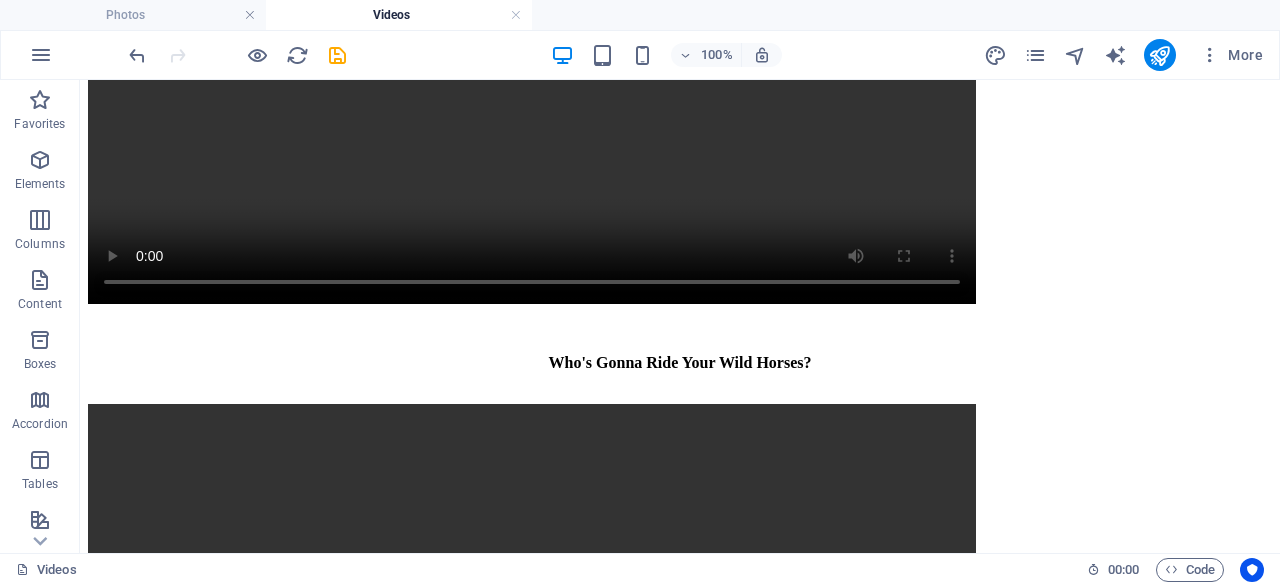 scroll, scrollTop: 3478, scrollLeft: 0, axis: vertical 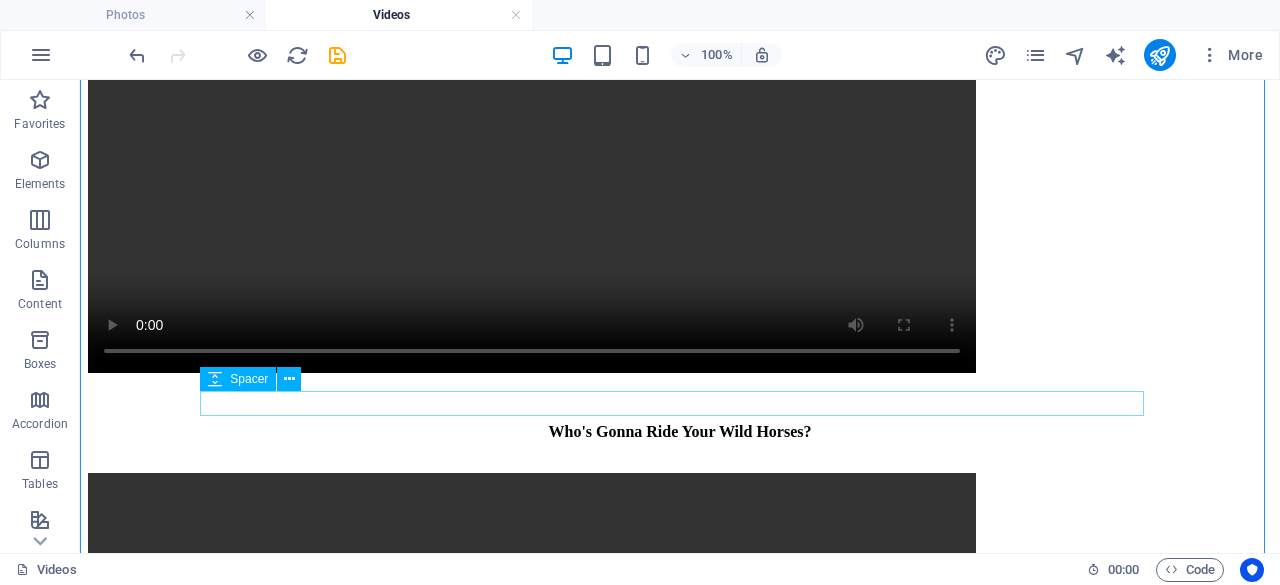 click at bounding box center [680, 933] 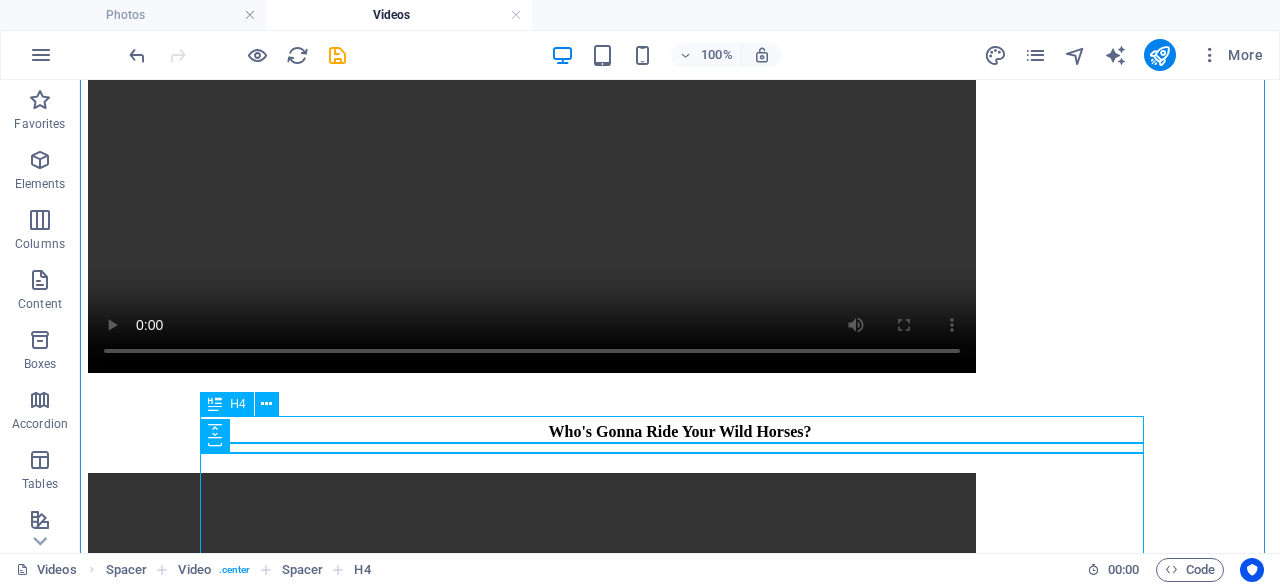 click on "One" at bounding box center [680, 976] 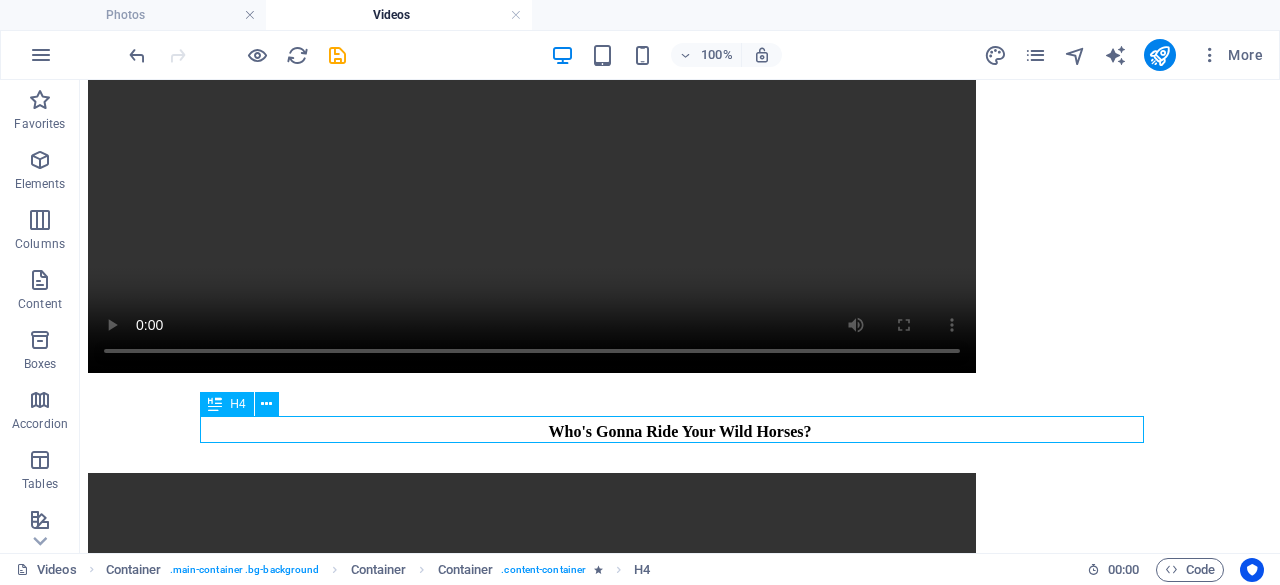 click on "One" at bounding box center [680, 976] 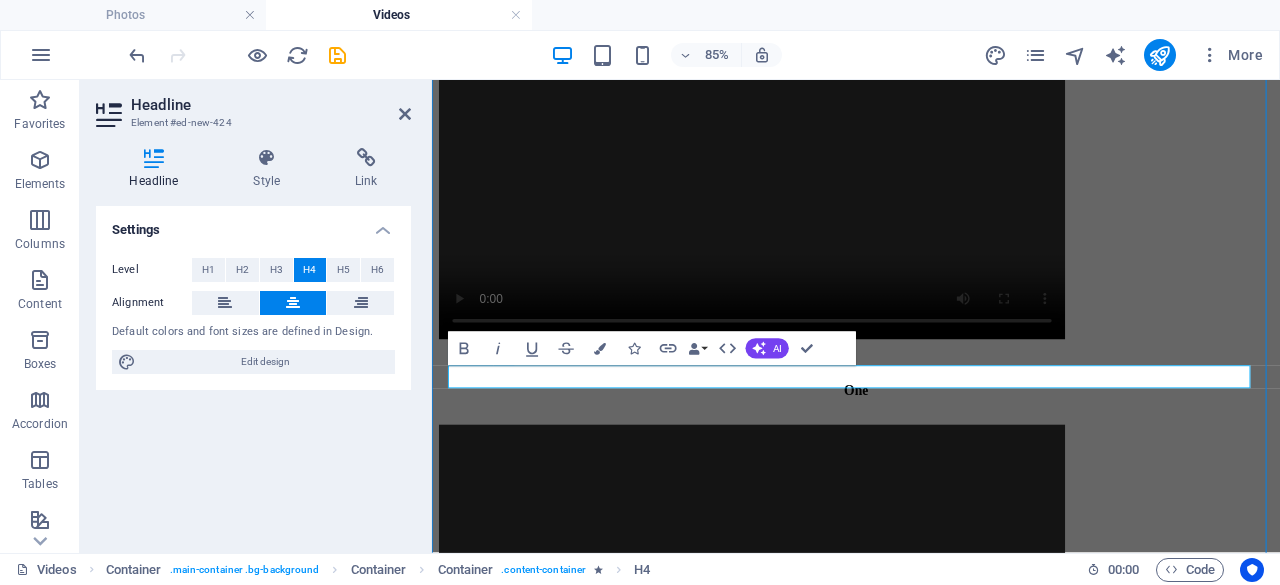 click on "One" at bounding box center (931, 446) 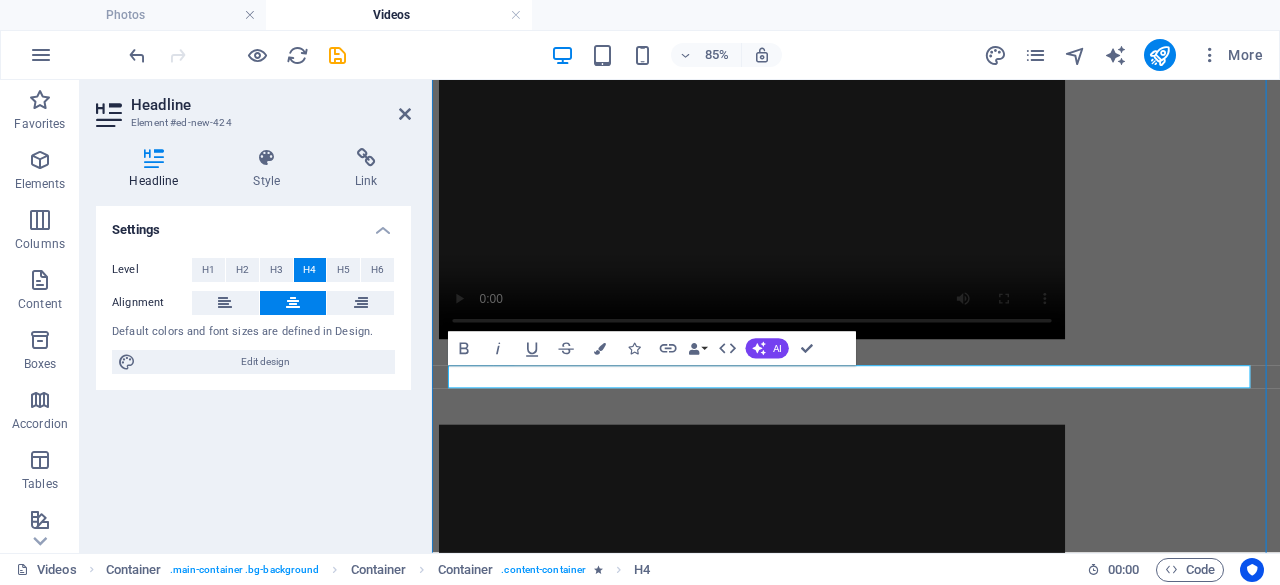 type 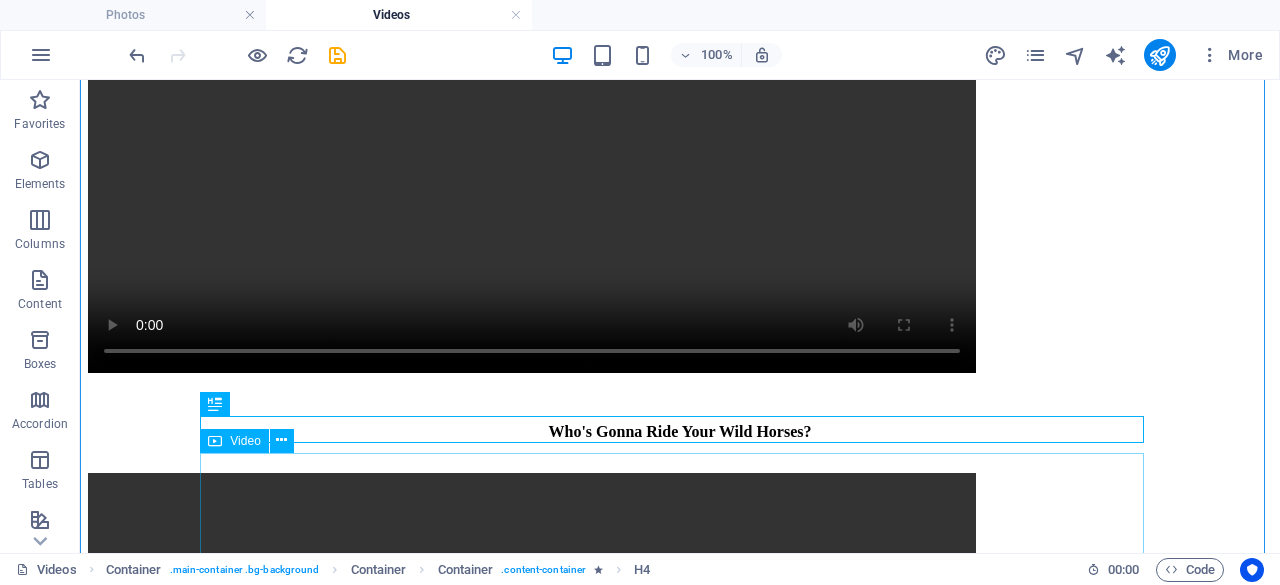 click at bounding box center [680, 1240] 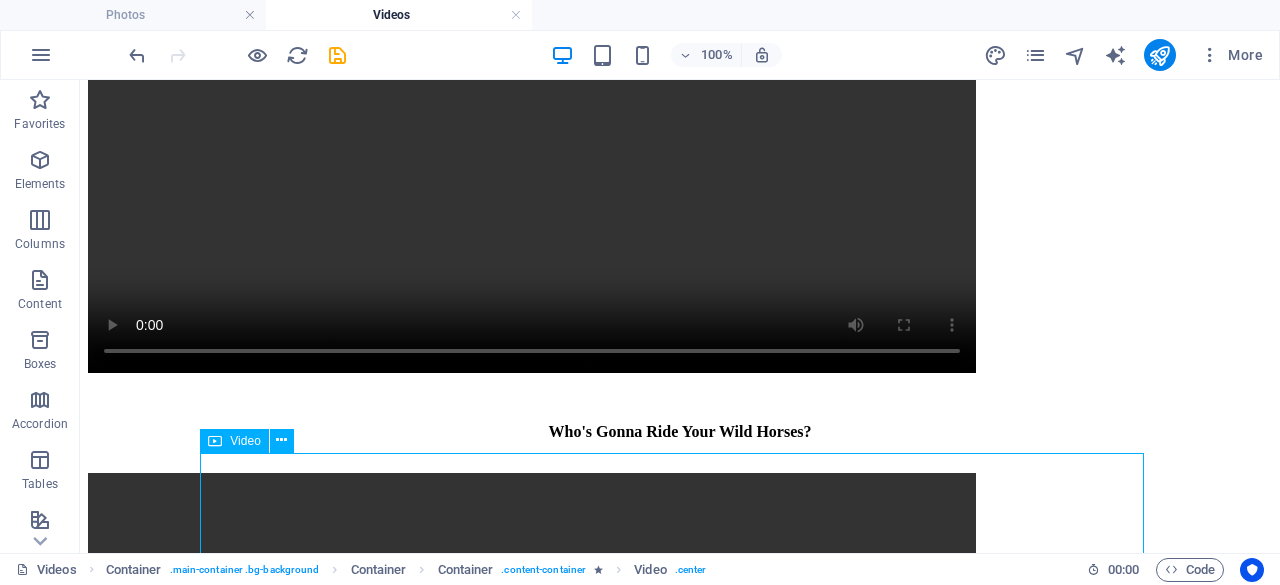 click at bounding box center (680, 1240) 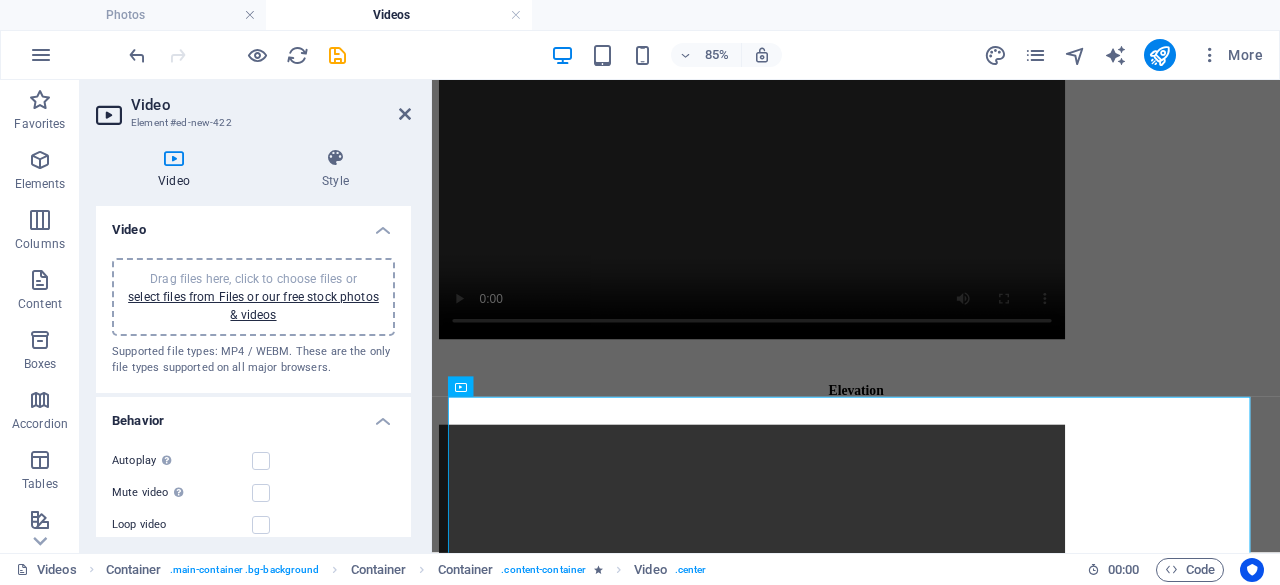 click on "Drag files here, click to choose files or select files from Files or our free stock photos & videos" at bounding box center (253, 297) 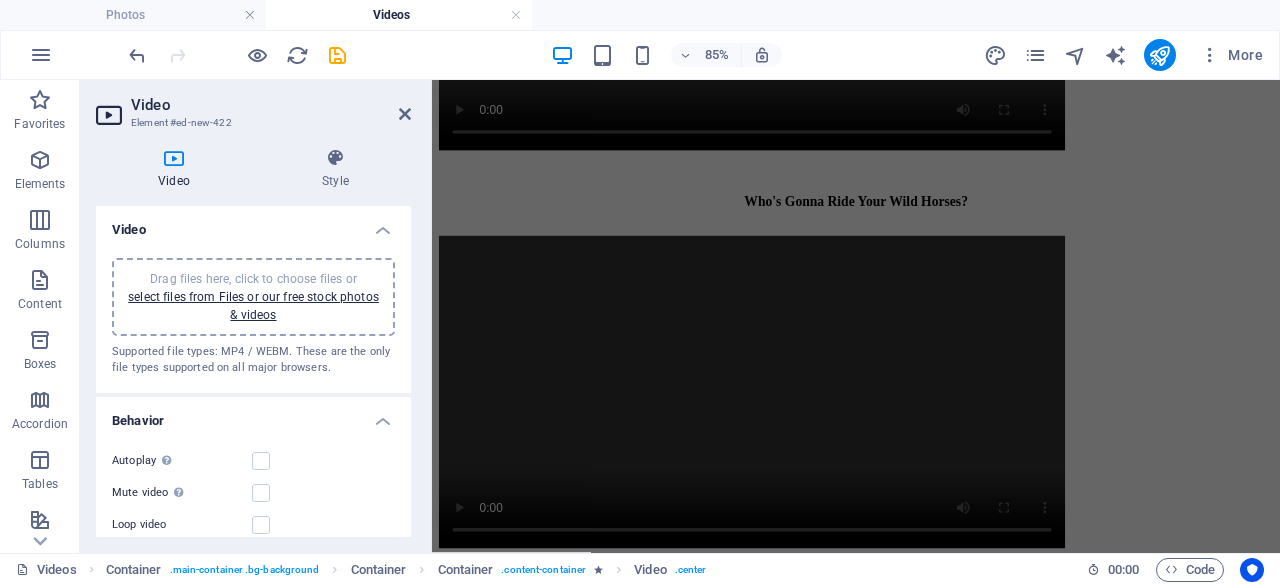scroll, scrollTop: 3247, scrollLeft: 0, axis: vertical 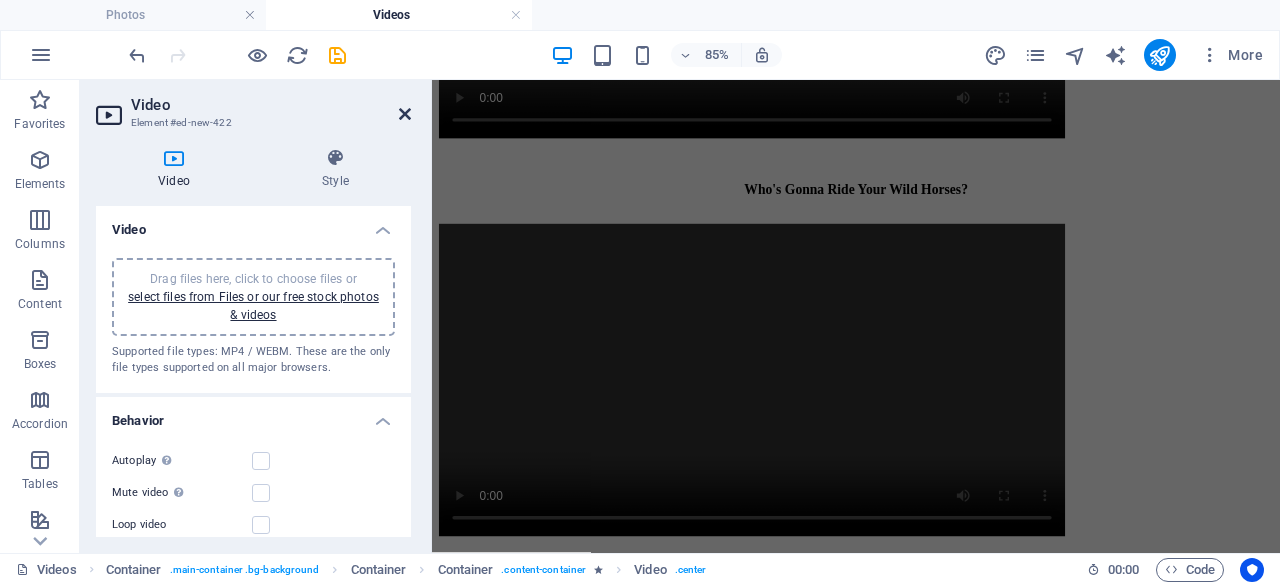click at bounding box center [405, 114] 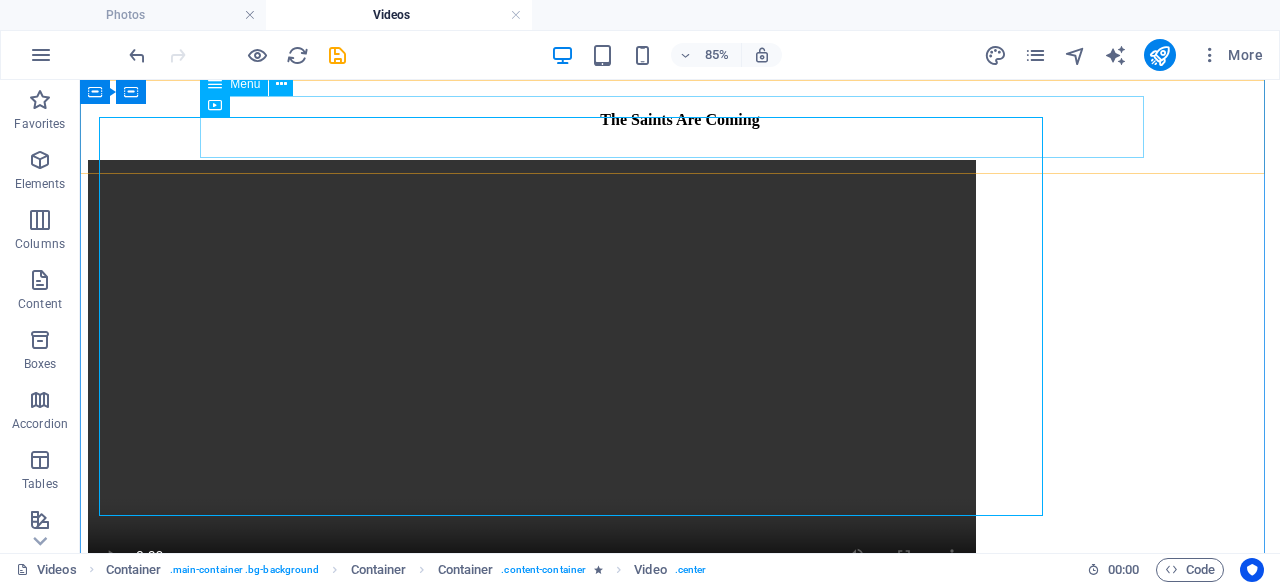 scroll, scrollTop: 3814, scrollLeft: 0, axis: vertical 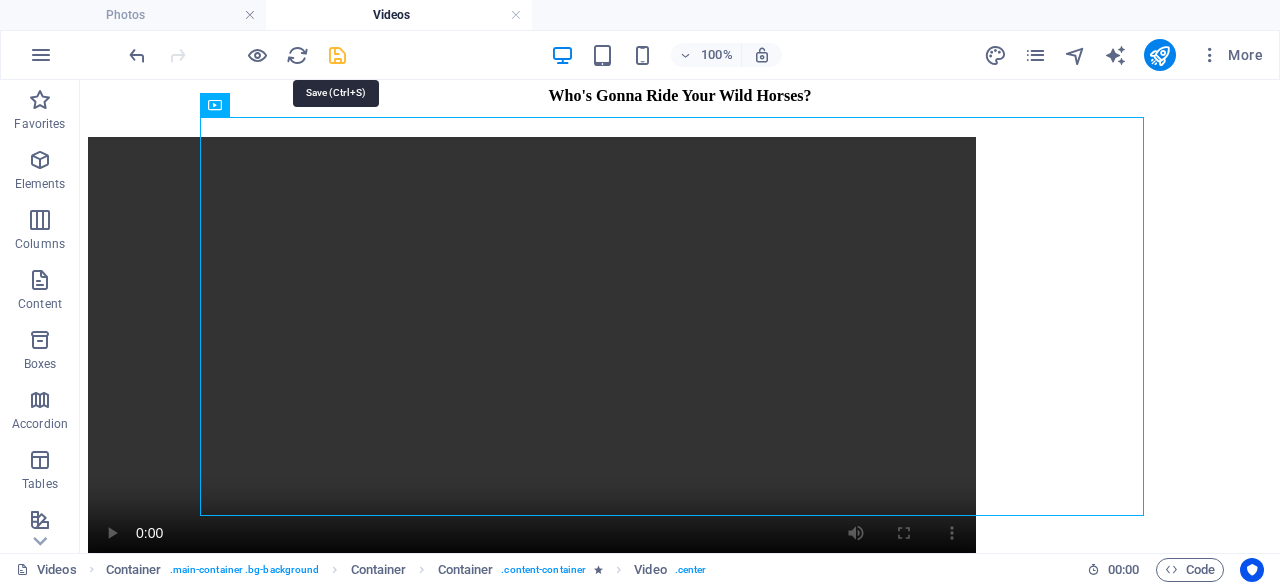 click at bounding box center [337, 55] 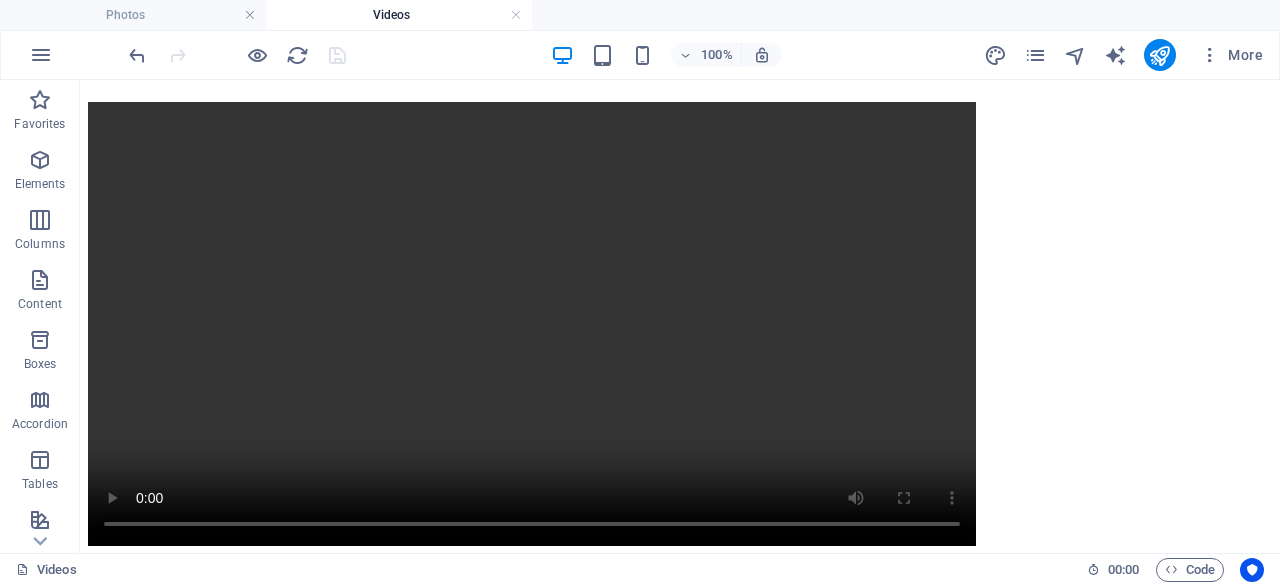 scroll, scrollTop: 3288, scrollLeft: 0, axis: vertical 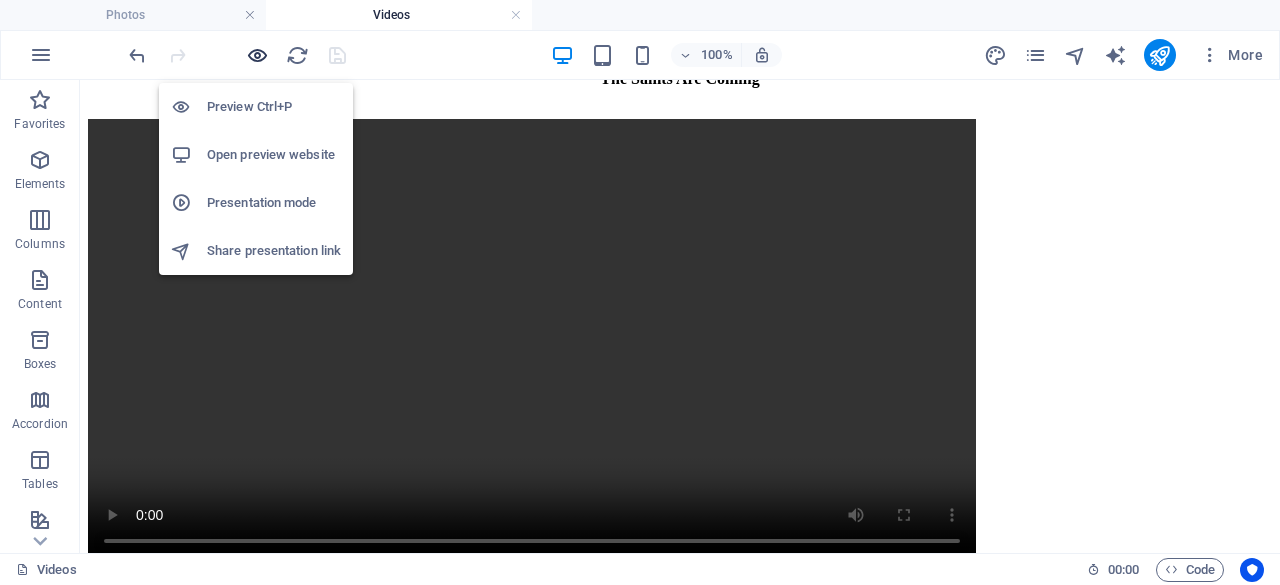 click at bounding box center [257, 55] 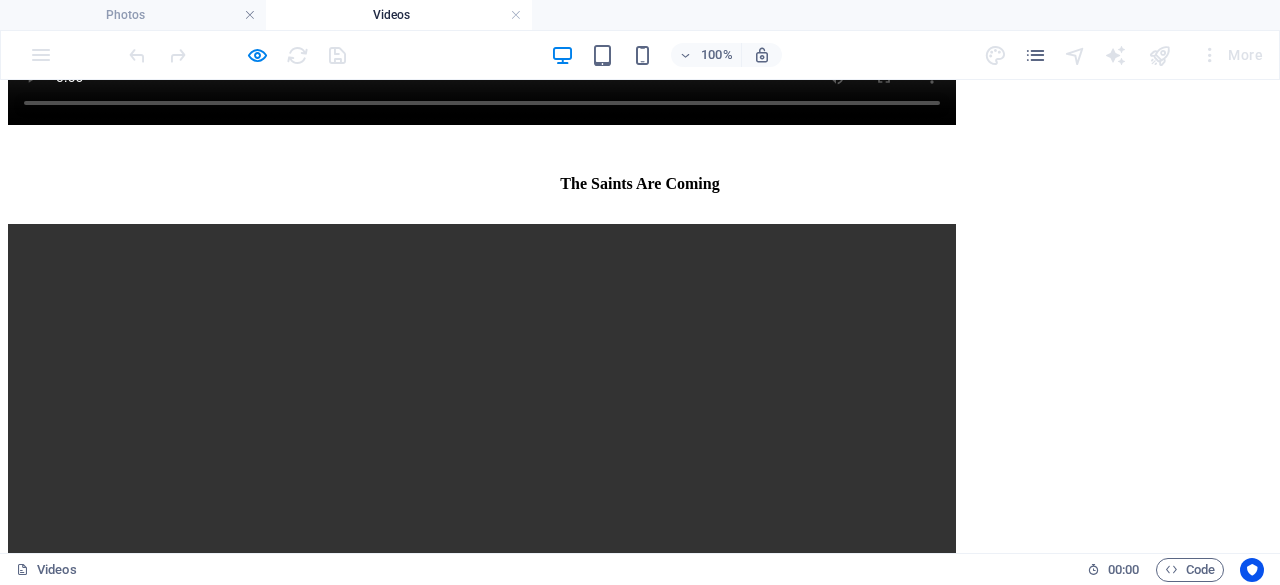 scroll, scrollTop: 3199, scrollLeft: 0, axis: vertical 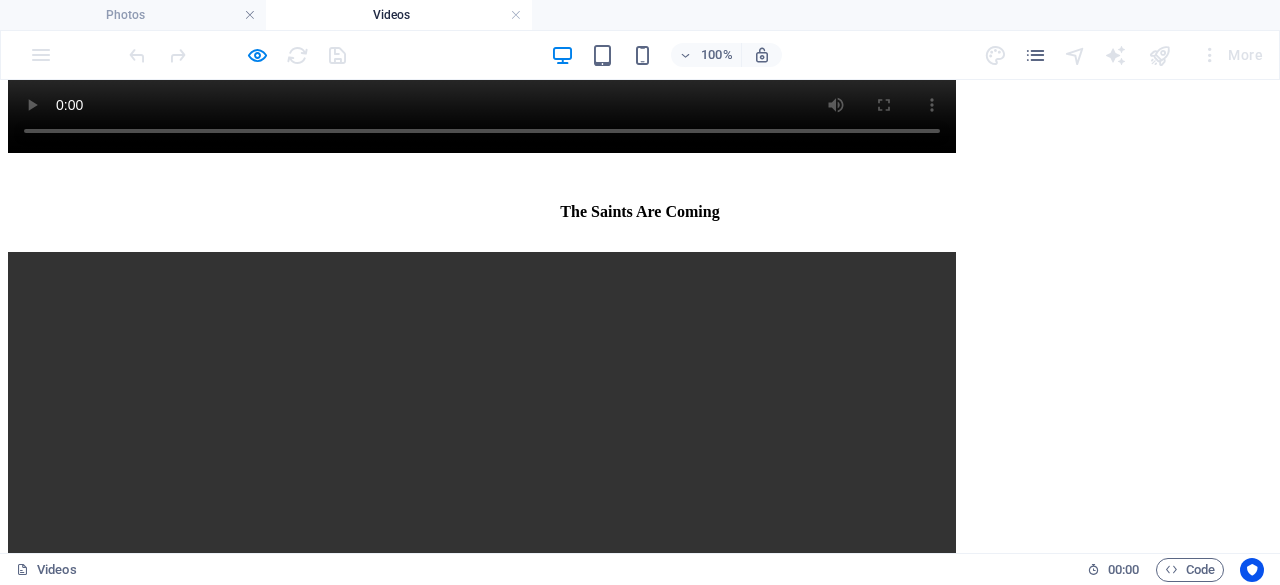 click at bounding box center (482, 1063) 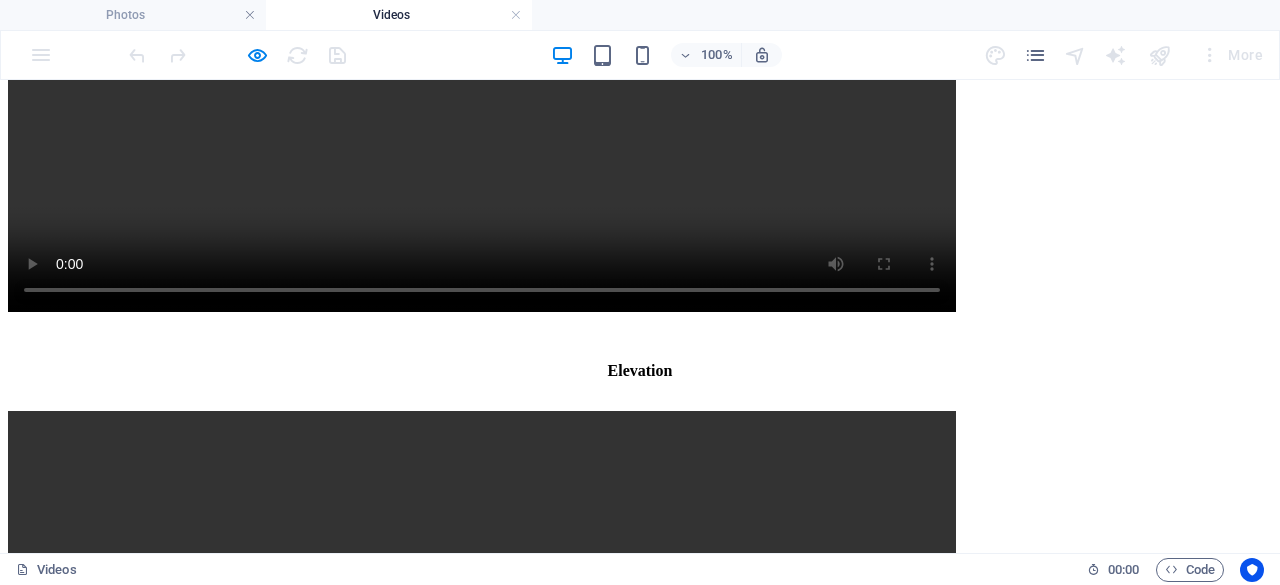 scroll, scrollTop: 4159, scrollLeft: 0, axis: vertical 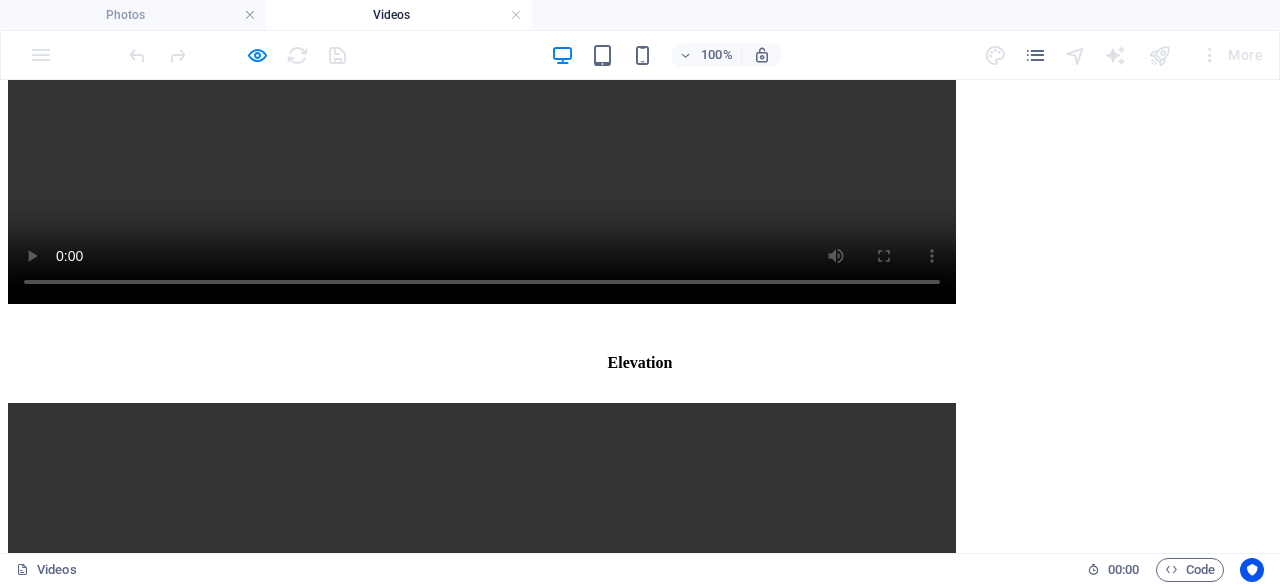 type 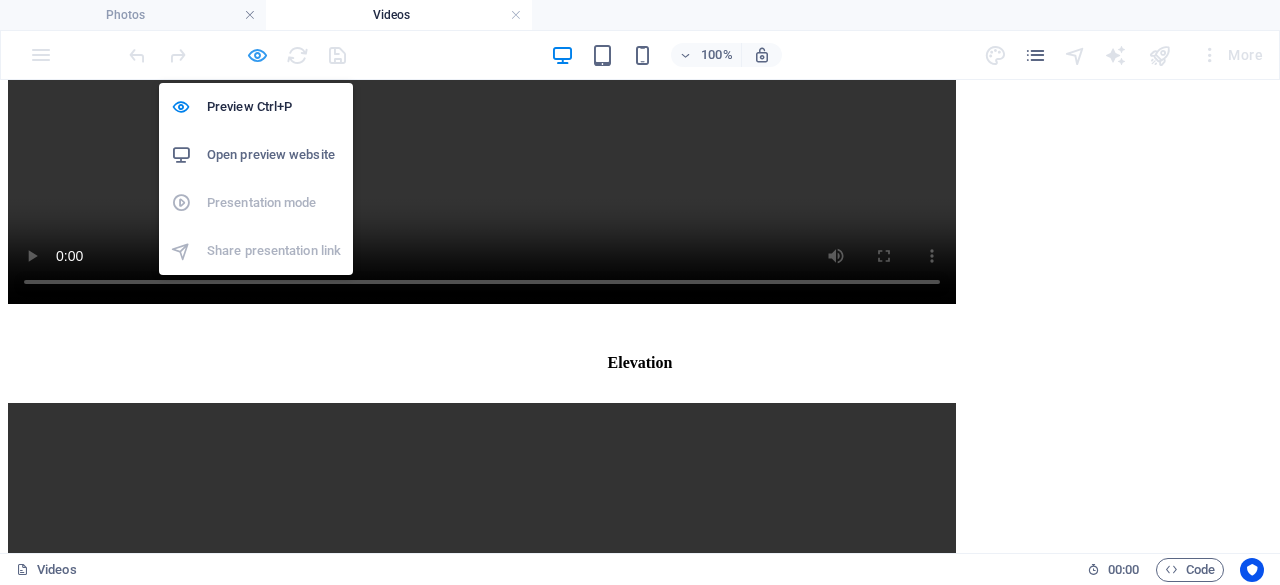 click at bounding box center (257, 55) 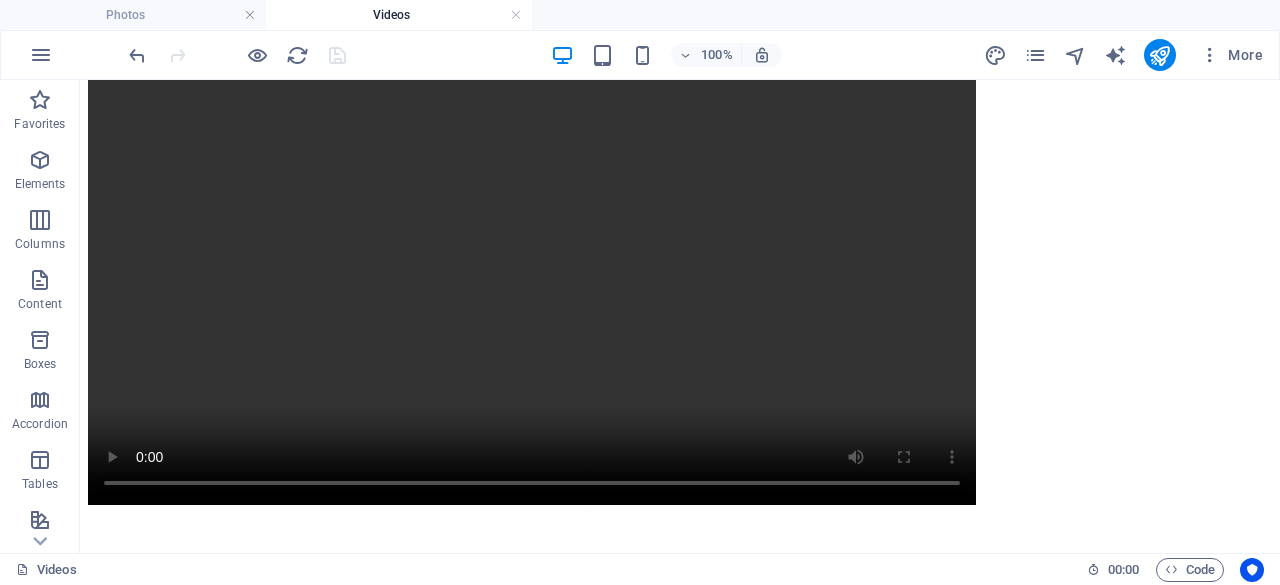 scroll, scrollTop: 636, scrollLeft: 0, axis: vertical 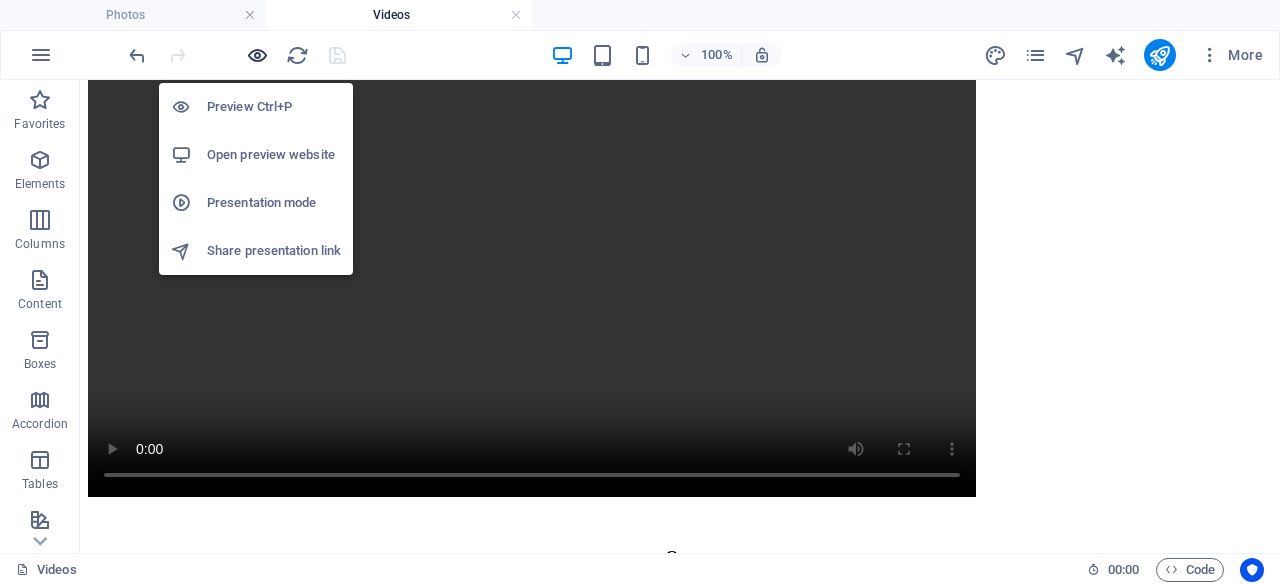 click at bounding box center [257, 55] 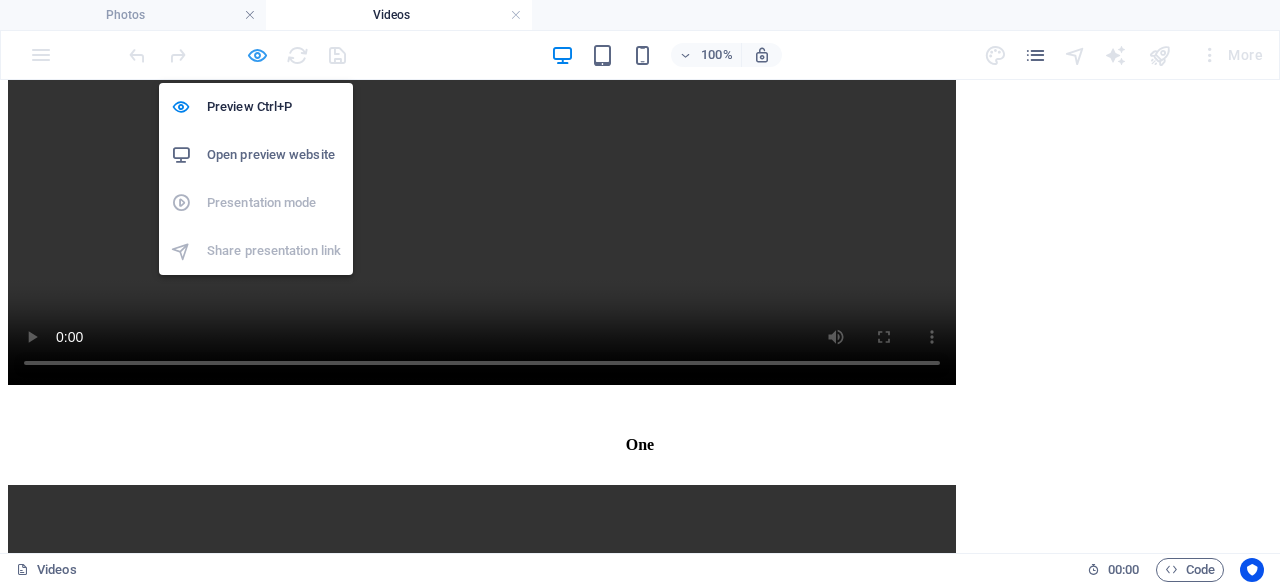 scroll, scrollTop: 510, scrollLeft: 0, axis: vertical 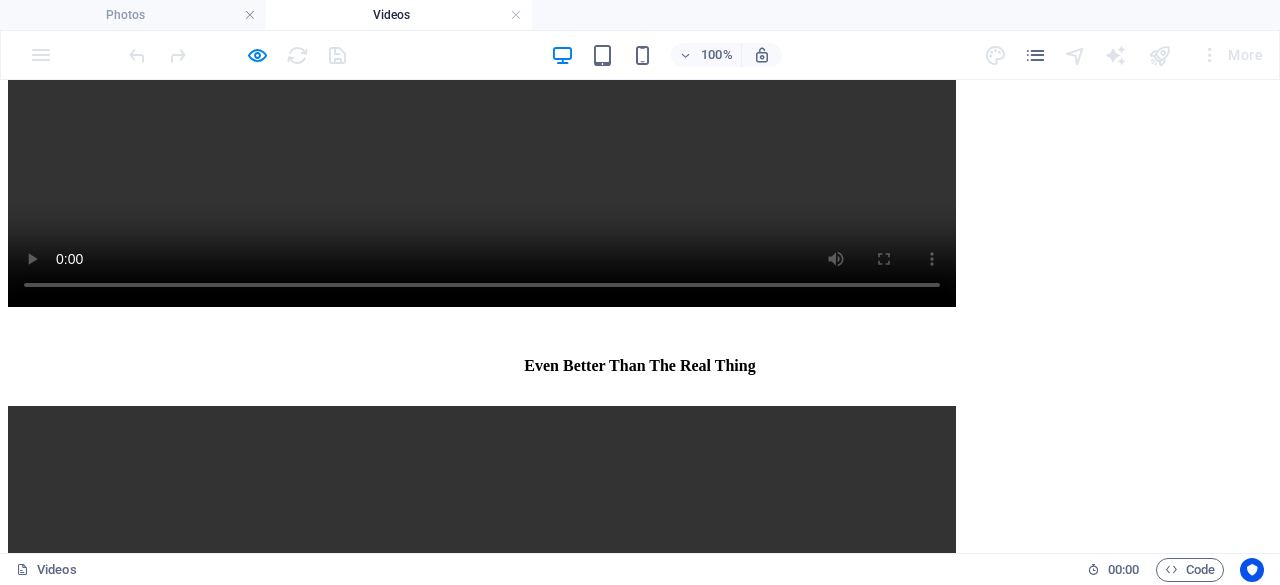 type 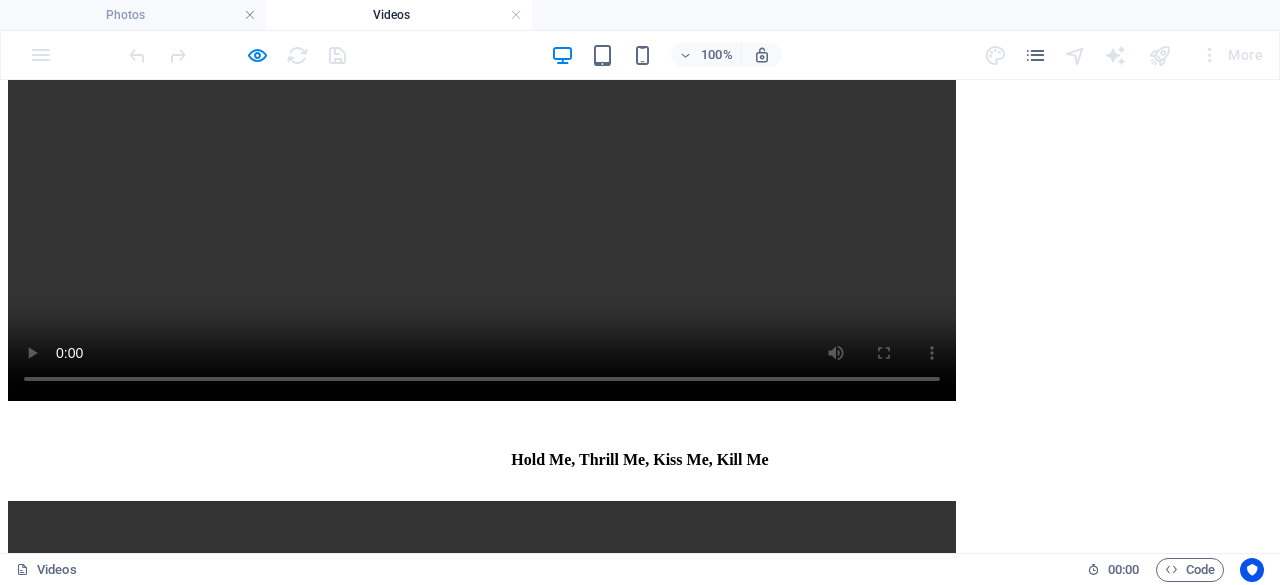scroll, scrollTop: 2374, scrollLeft: 0, axis: vertical 